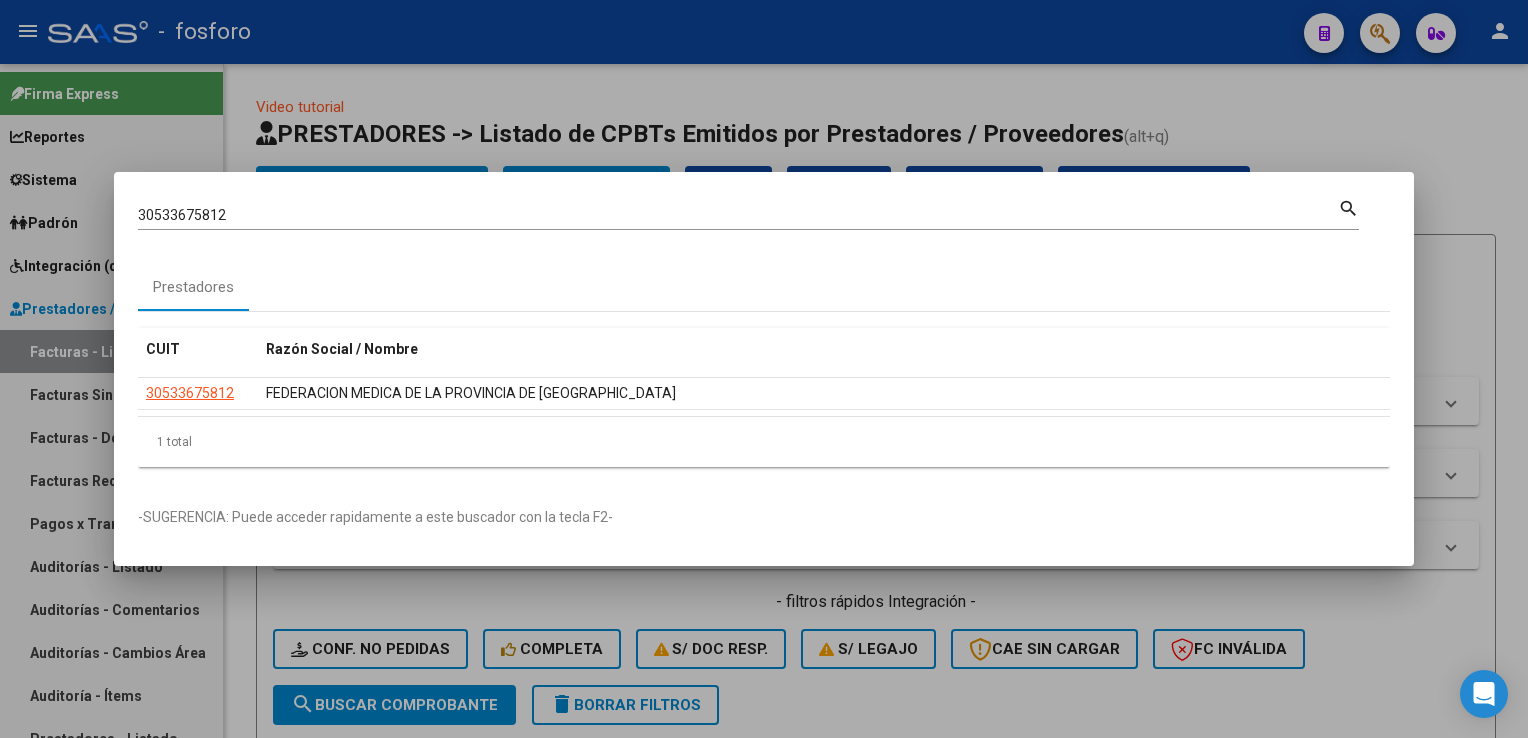 scroll, scrollTop: 0, scrollLeft: 0, axis: both 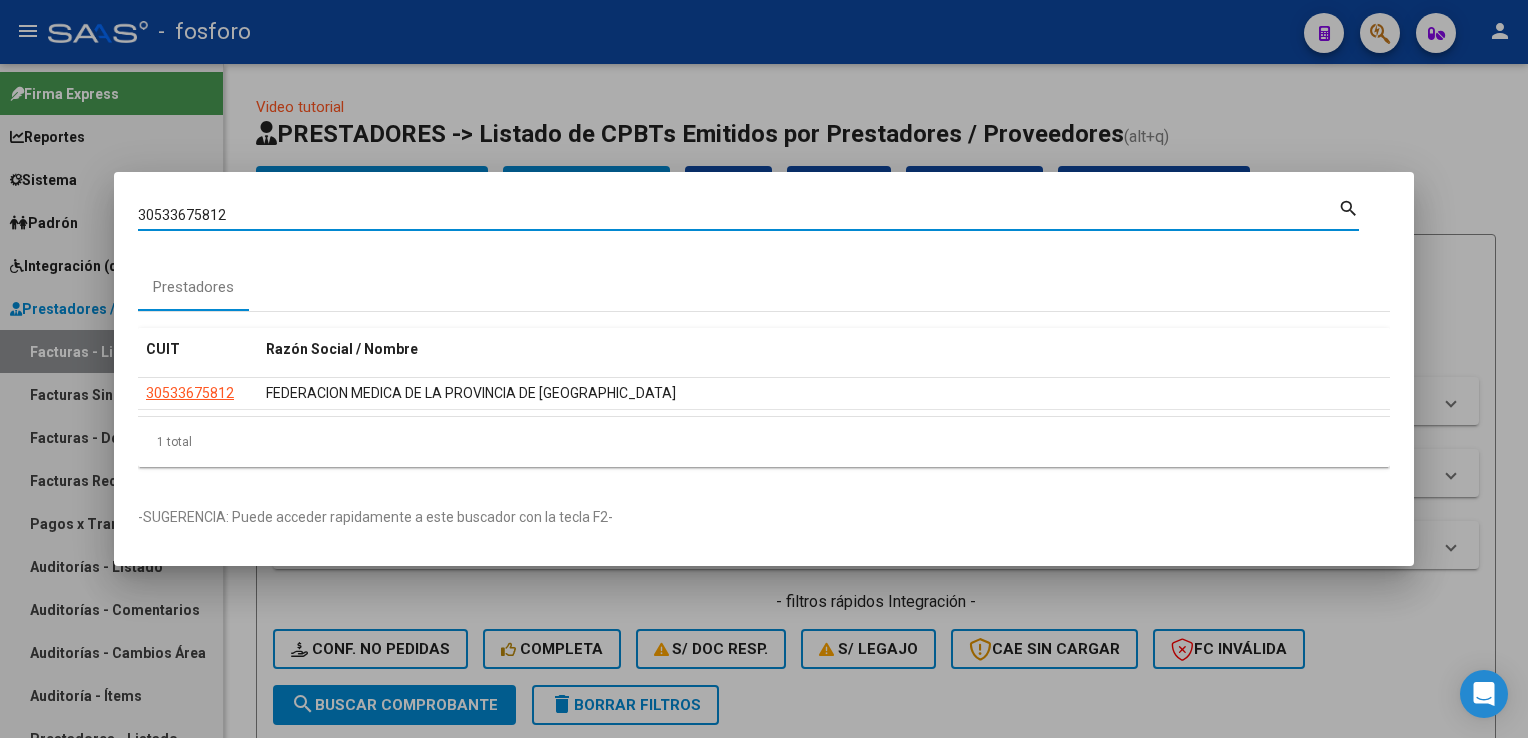 drag, startPoint x: 288, startPoint y: 217, endPoint x: 20, endPoint y: 235, distance: 268.6038 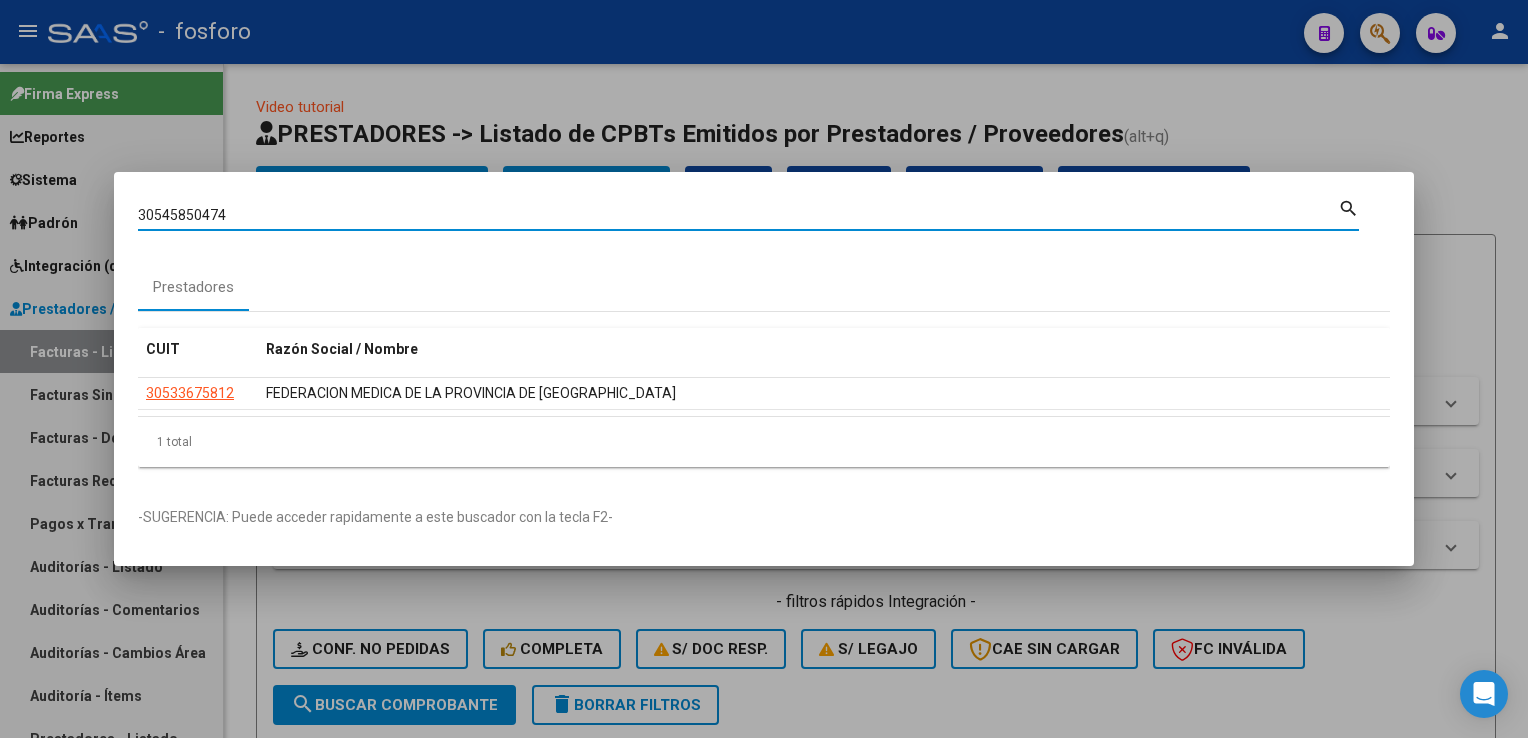 type on "30545850474" 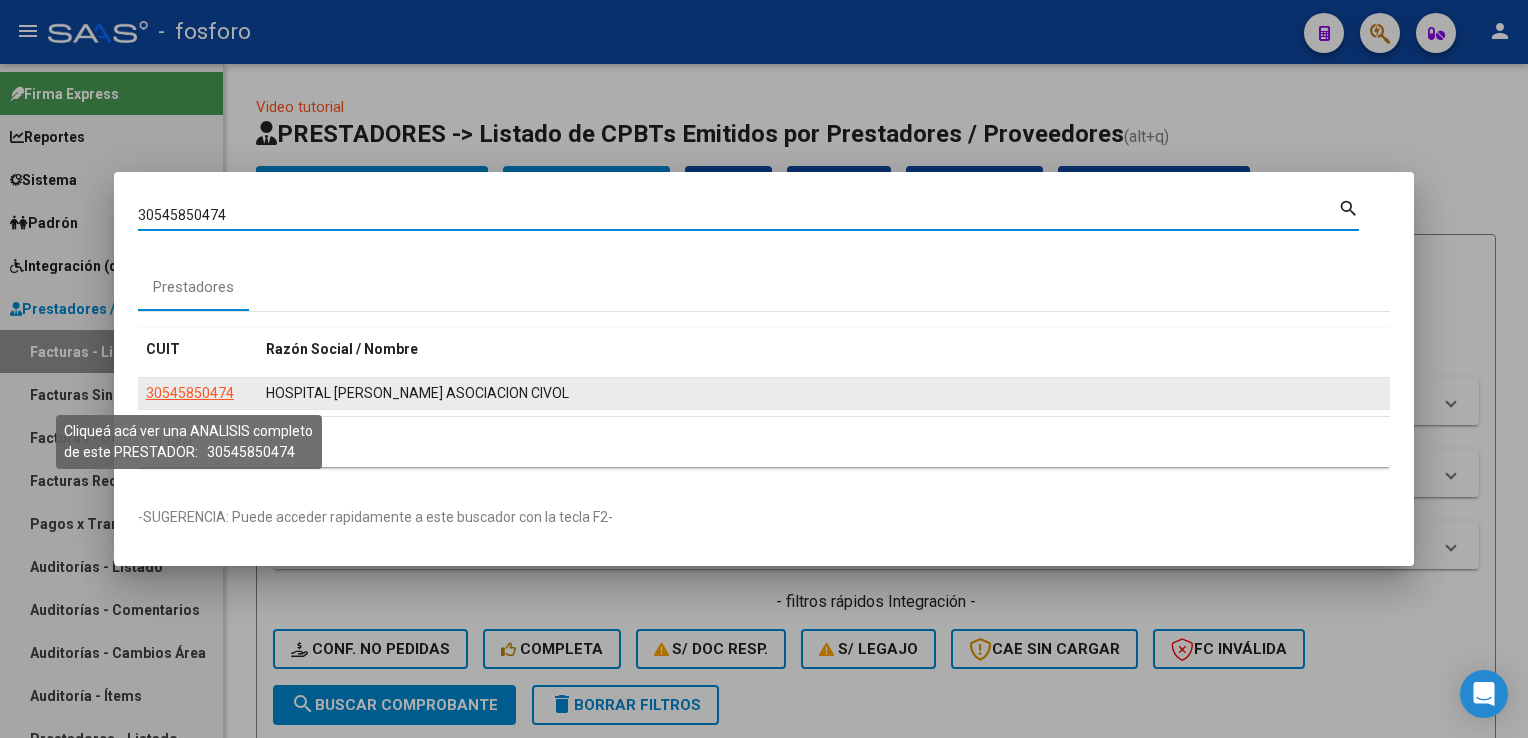 click on "30545850474" 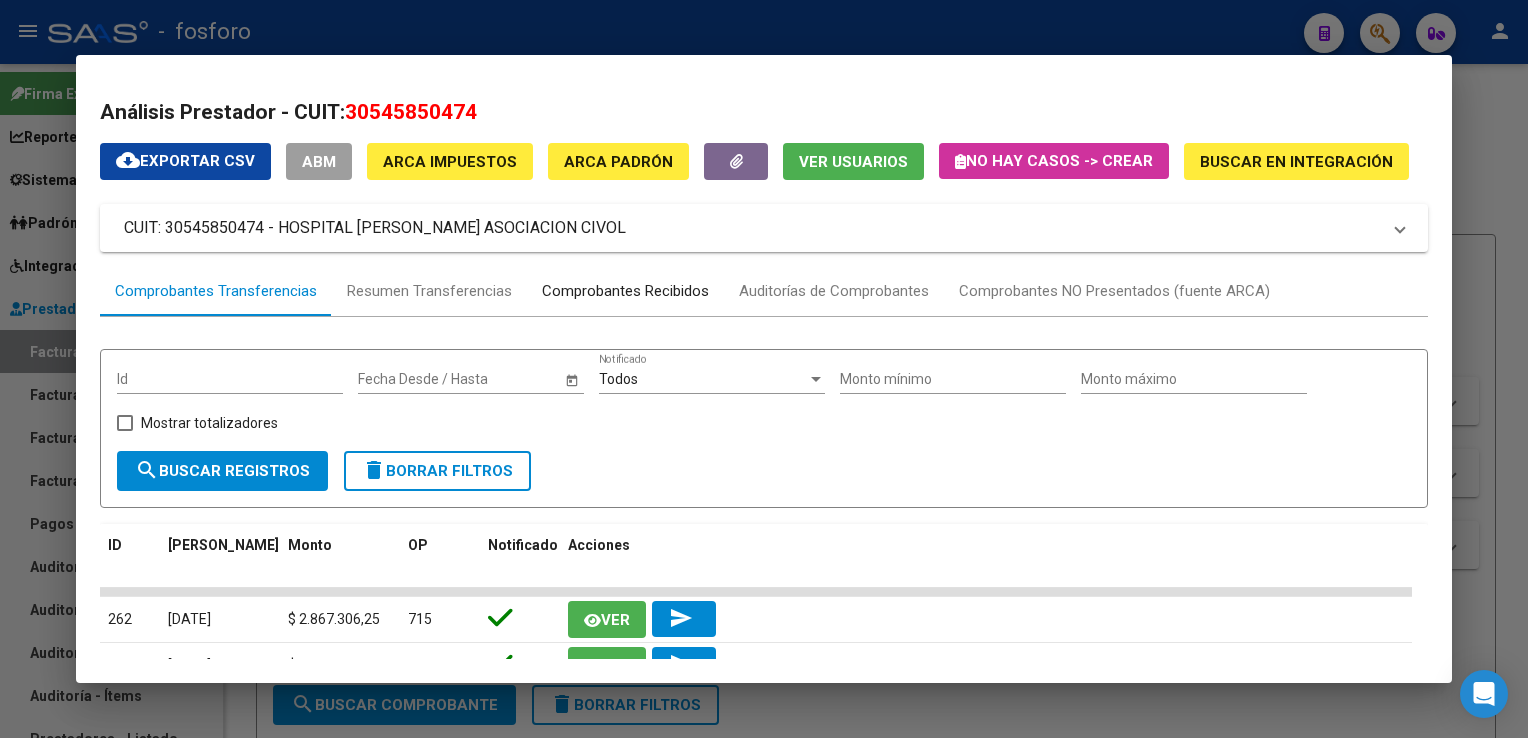click on "Comprobantes Recibidos" at bounding box center (625, 291) 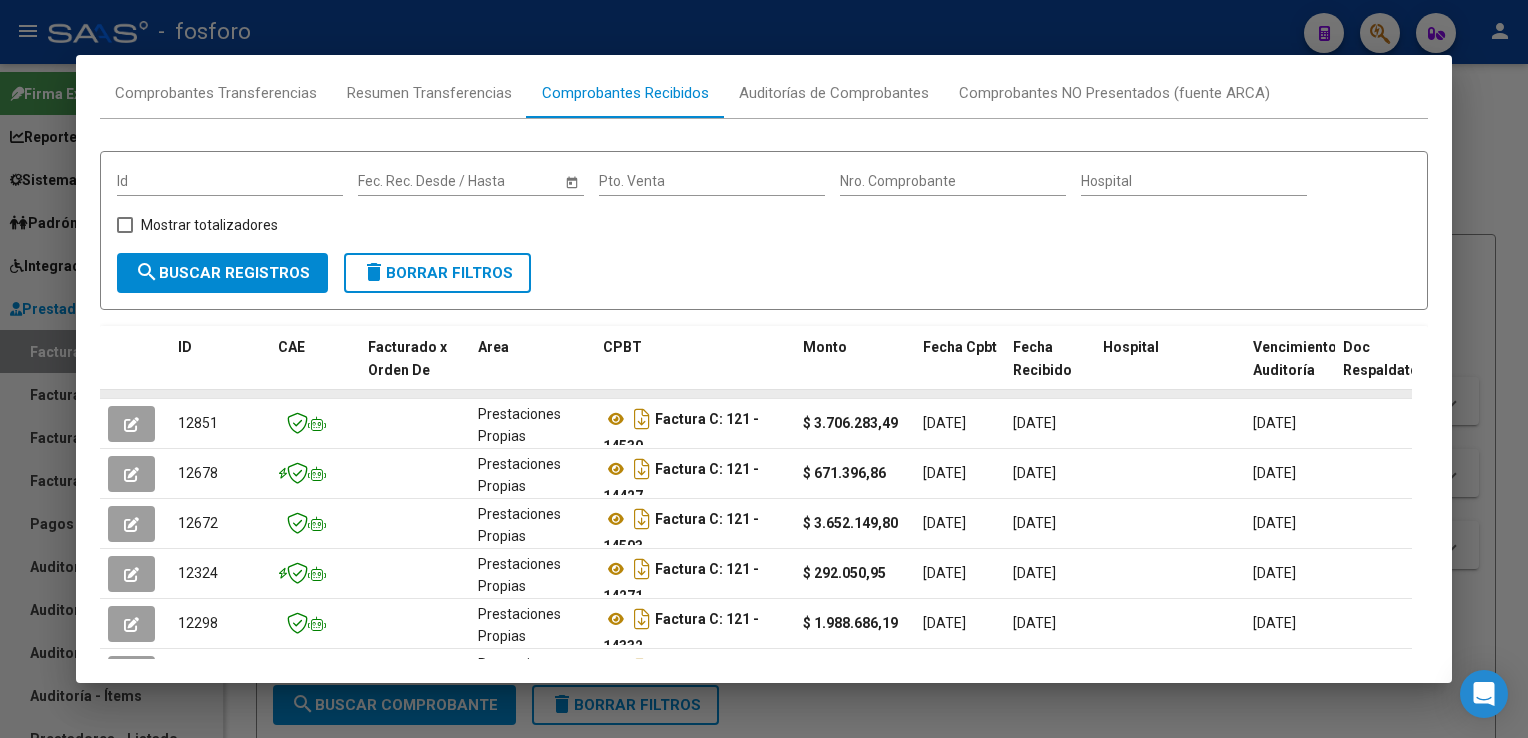 scroll, scrollTop: 200, scrollLeft: 0, axis: vertical 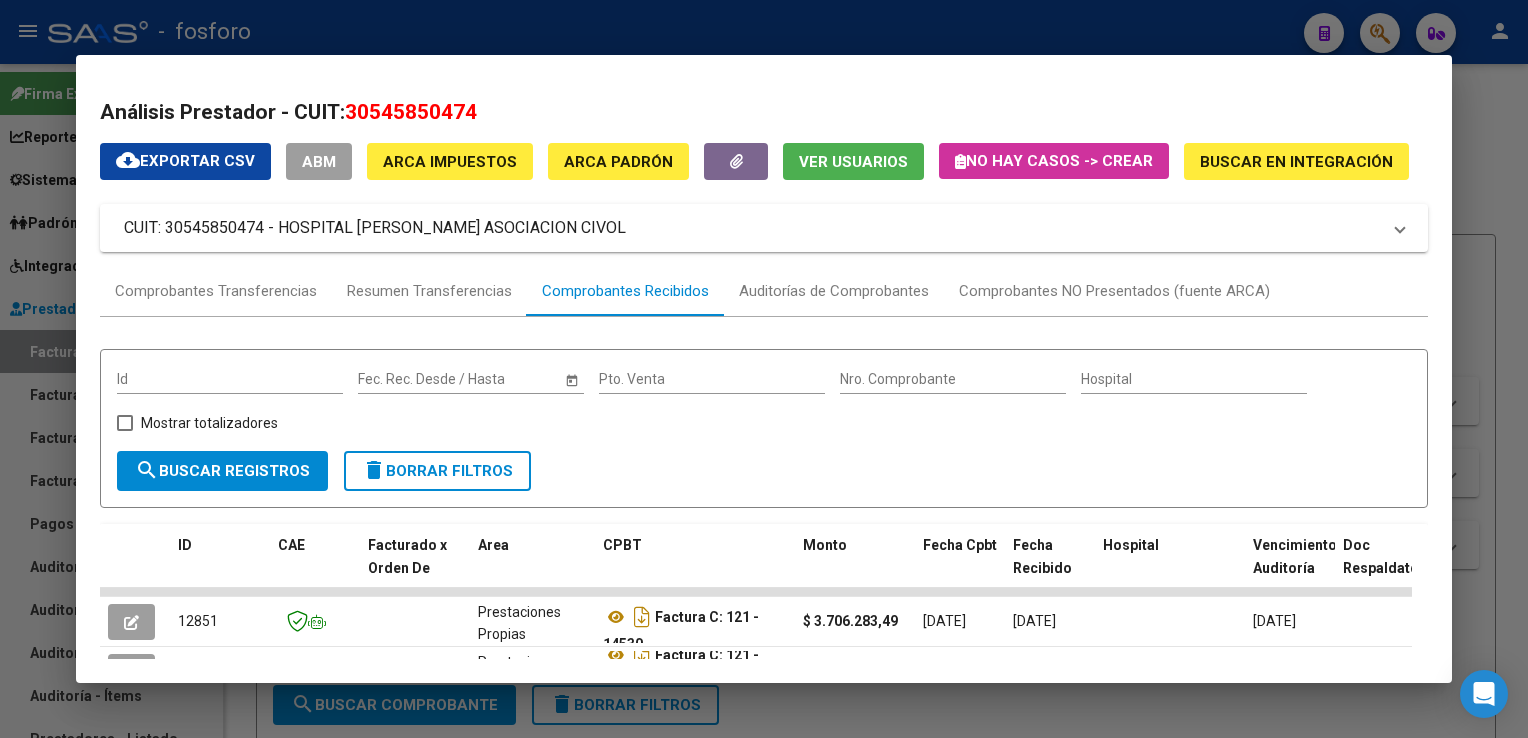 click at bounding box center (764, 369) 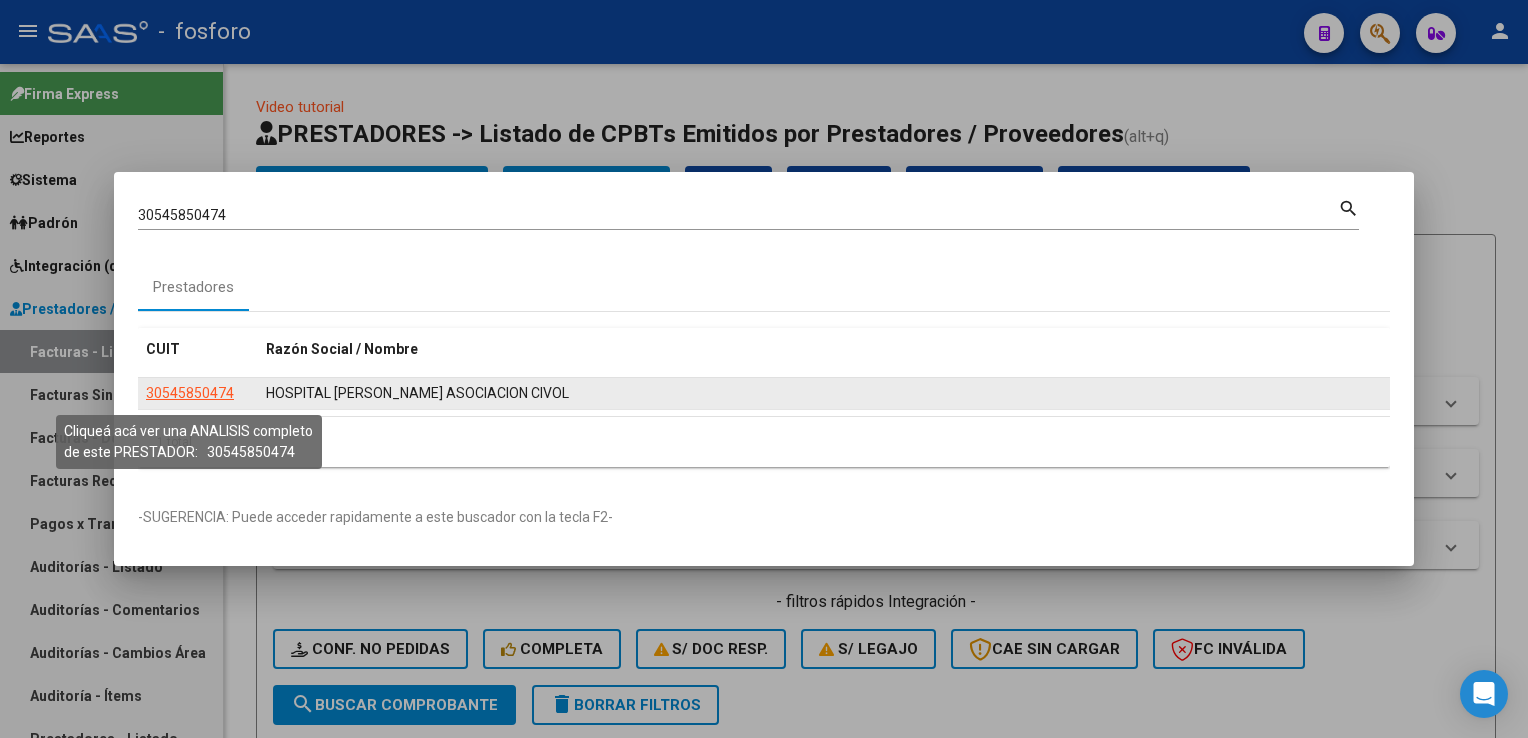 click on "30545850474" 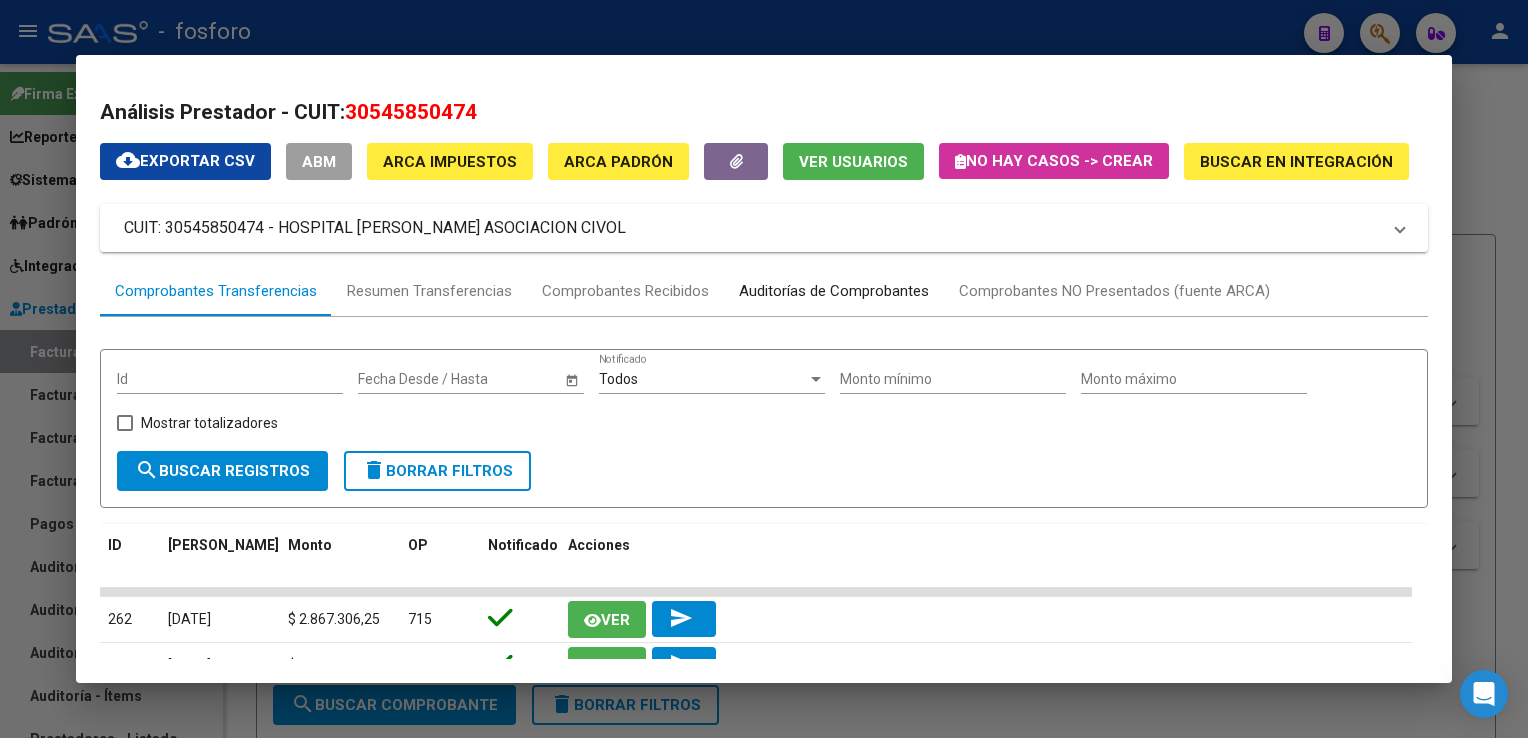 click on "Auditorías de Comprobantes" at bounding box center [834, 291] 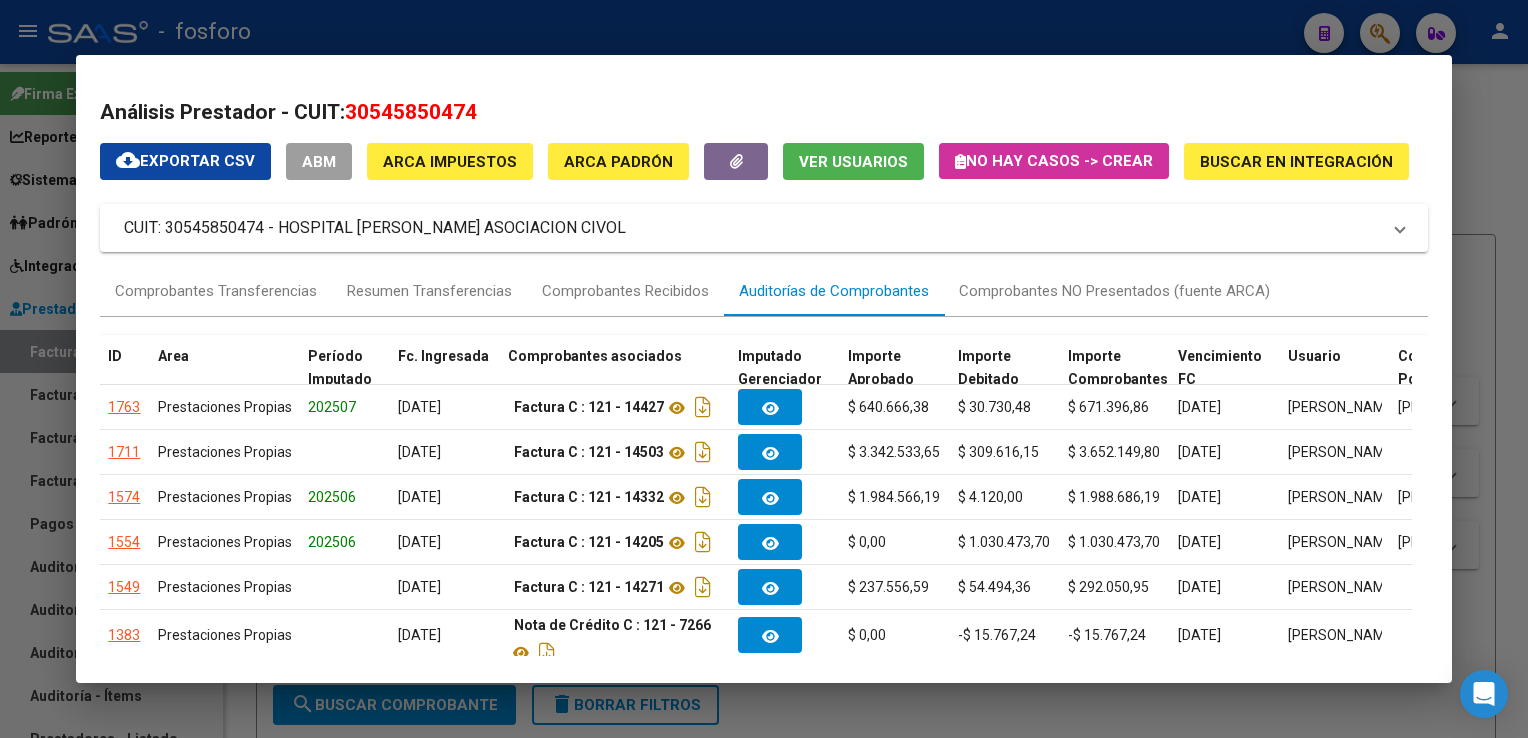 drag, startPoint x: 1491, startPoint y: 245, endPoint x: 1319, endPoint y: 437, distance: 257.7751 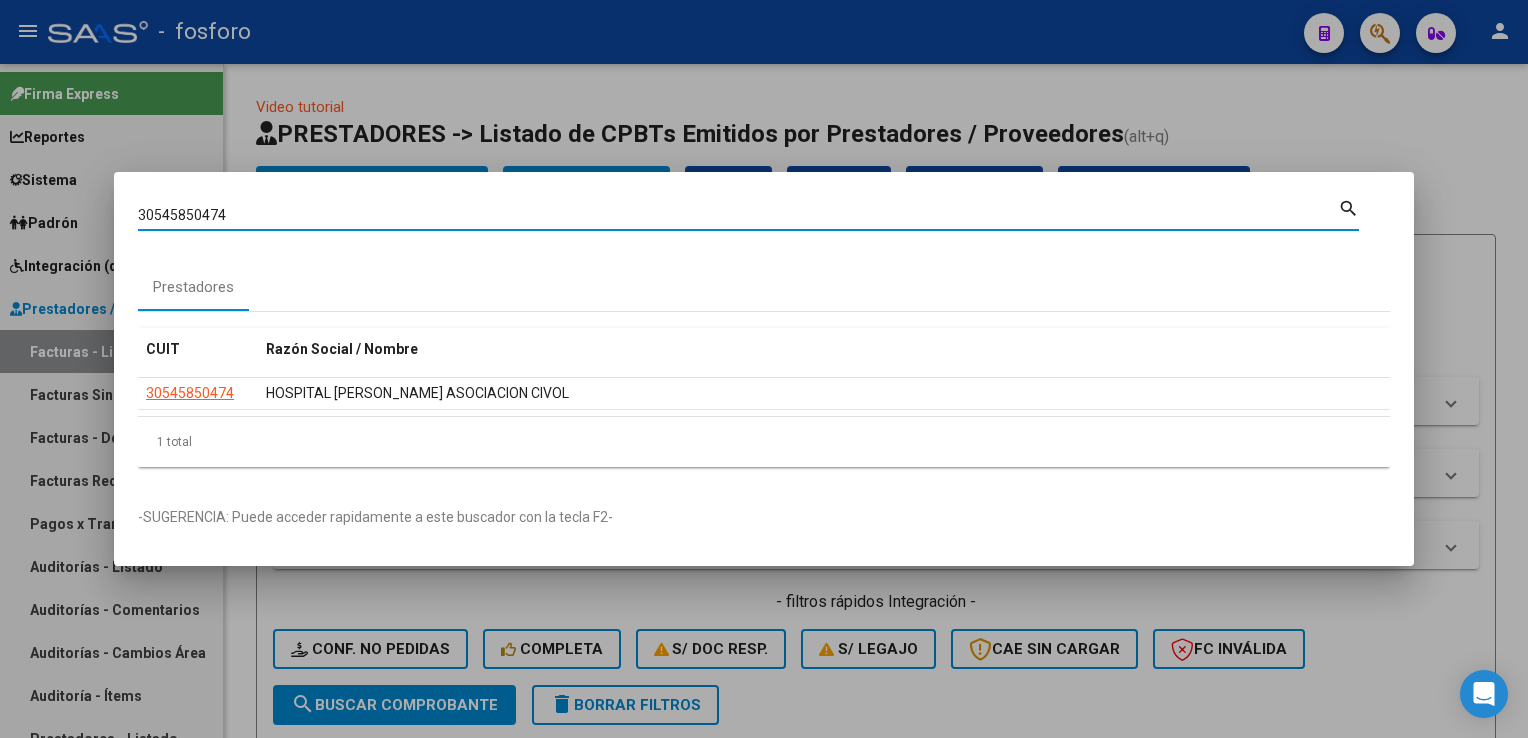 drag, startPoint x: 184, startPoint y: 210, endPoint x: 104, endPoint y: 208, distance: 80.024994 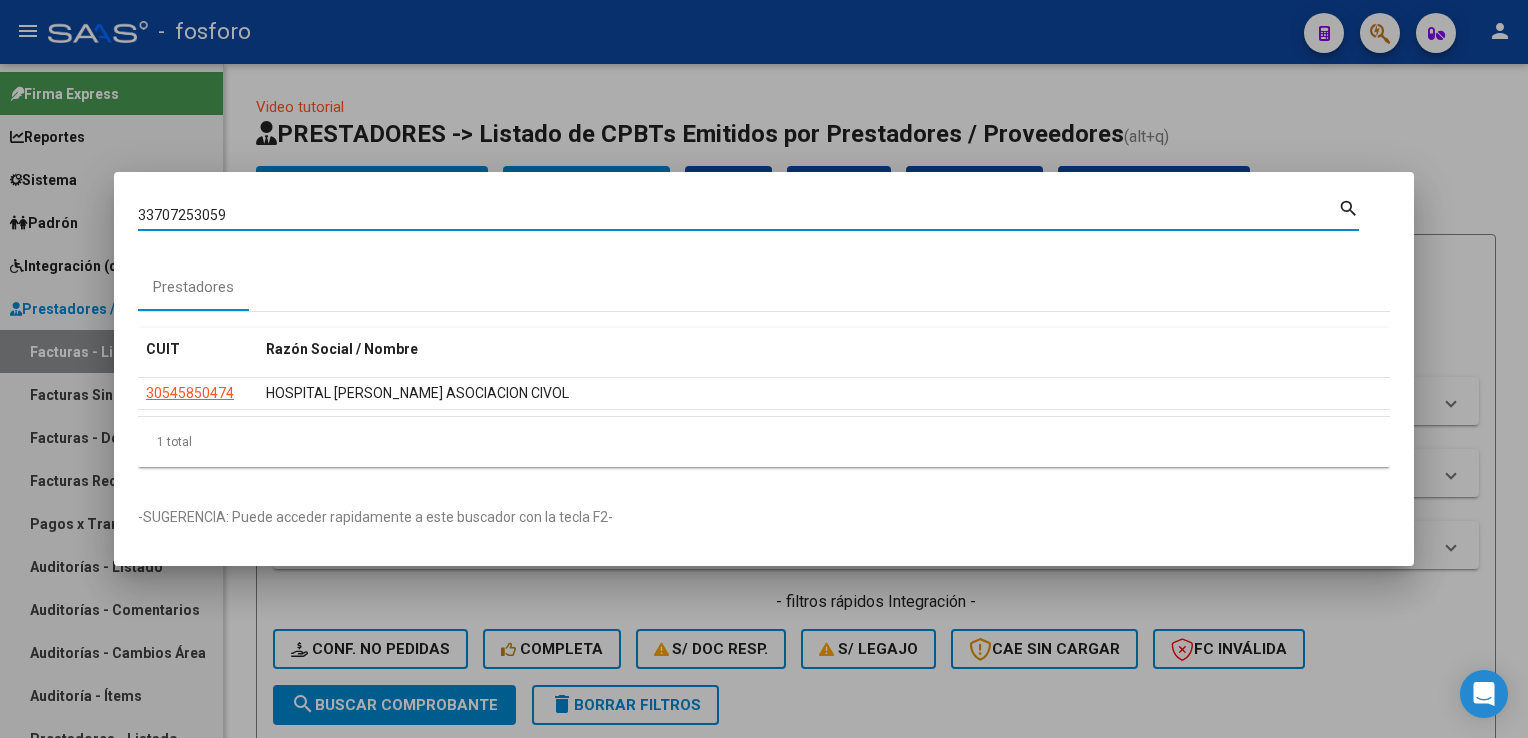 type on "33707253059" 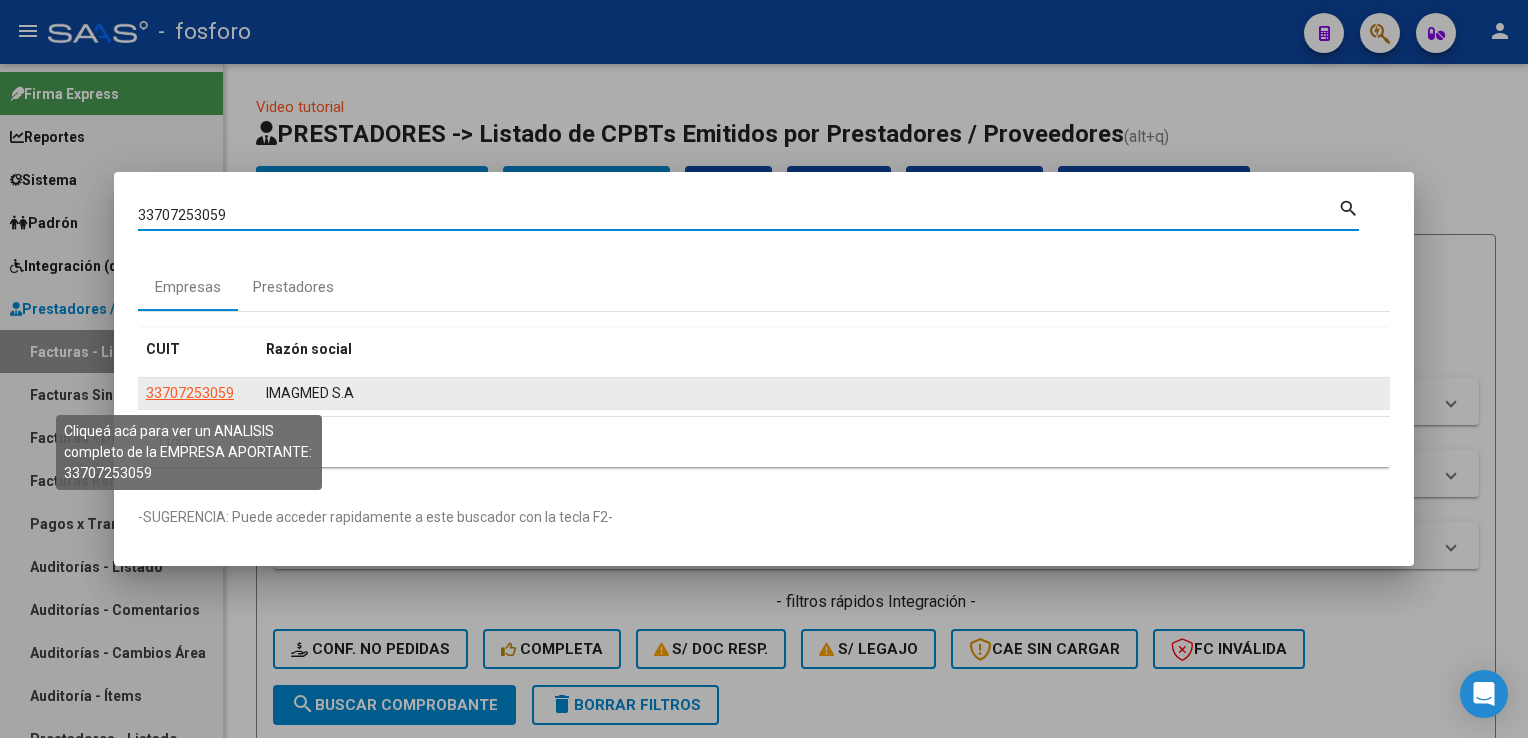 click on "33707253059" 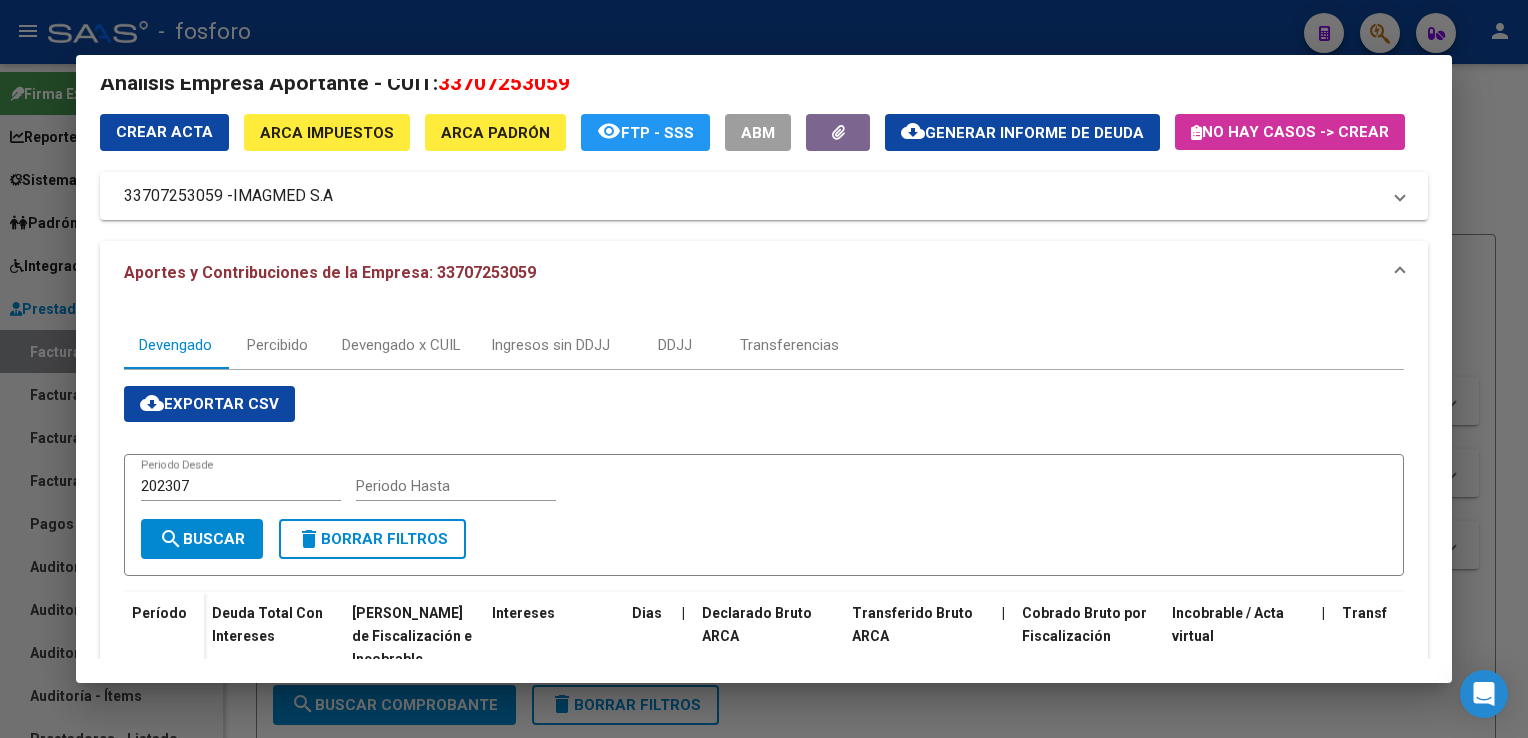 scroll, scrollTop: 0, scrollLeft: 0, axis: both 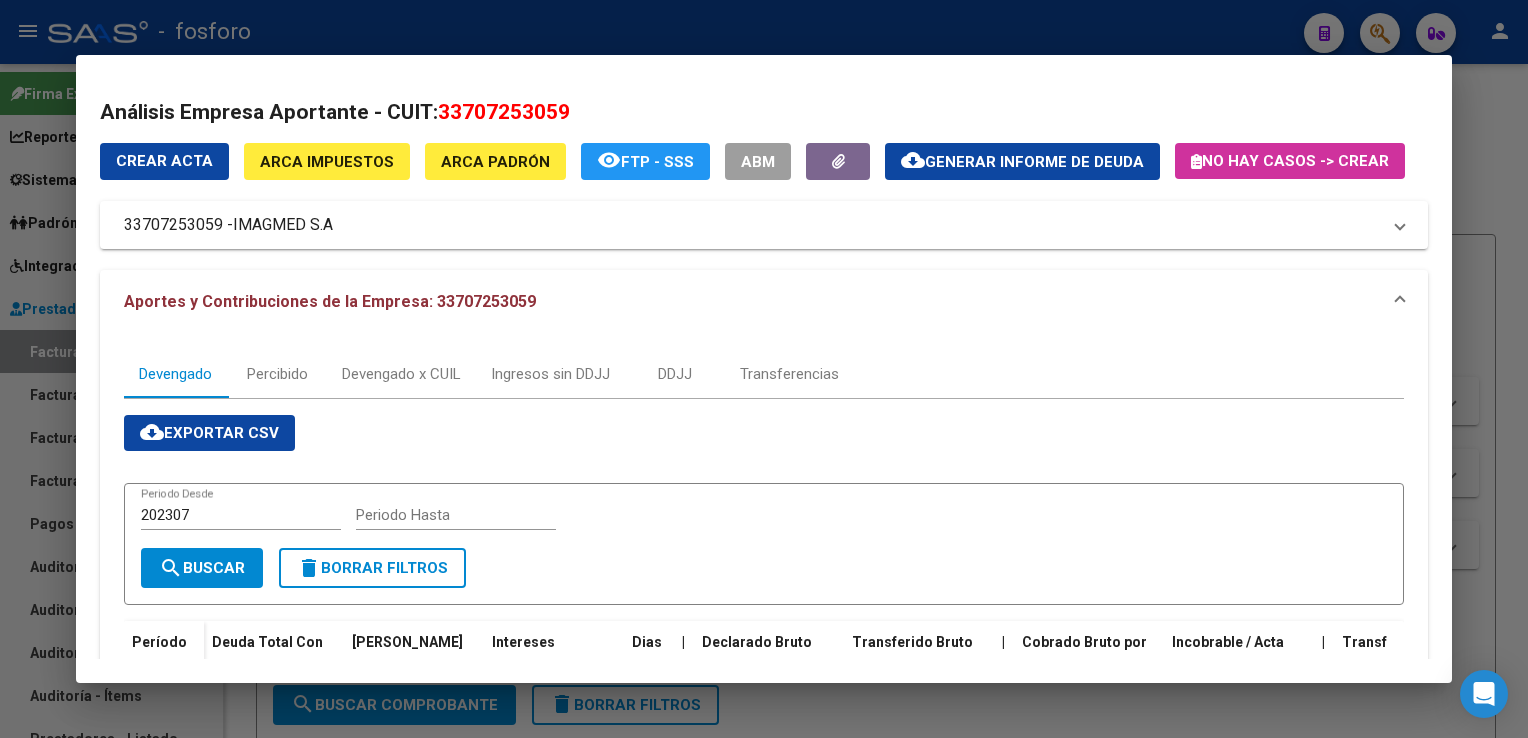 click at bounding box center [764, 369] 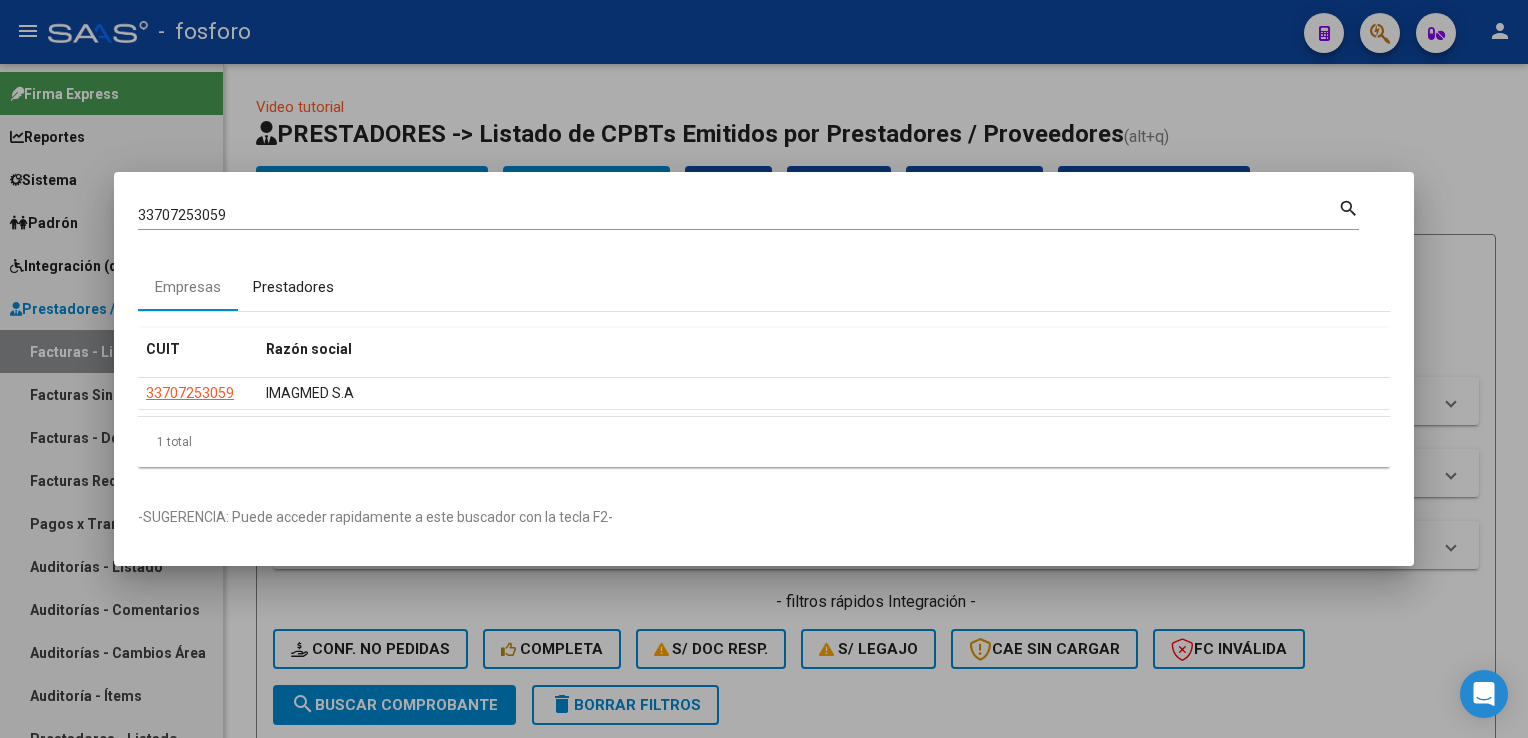 click on "Prestadores" at bounding box center [293, 287] 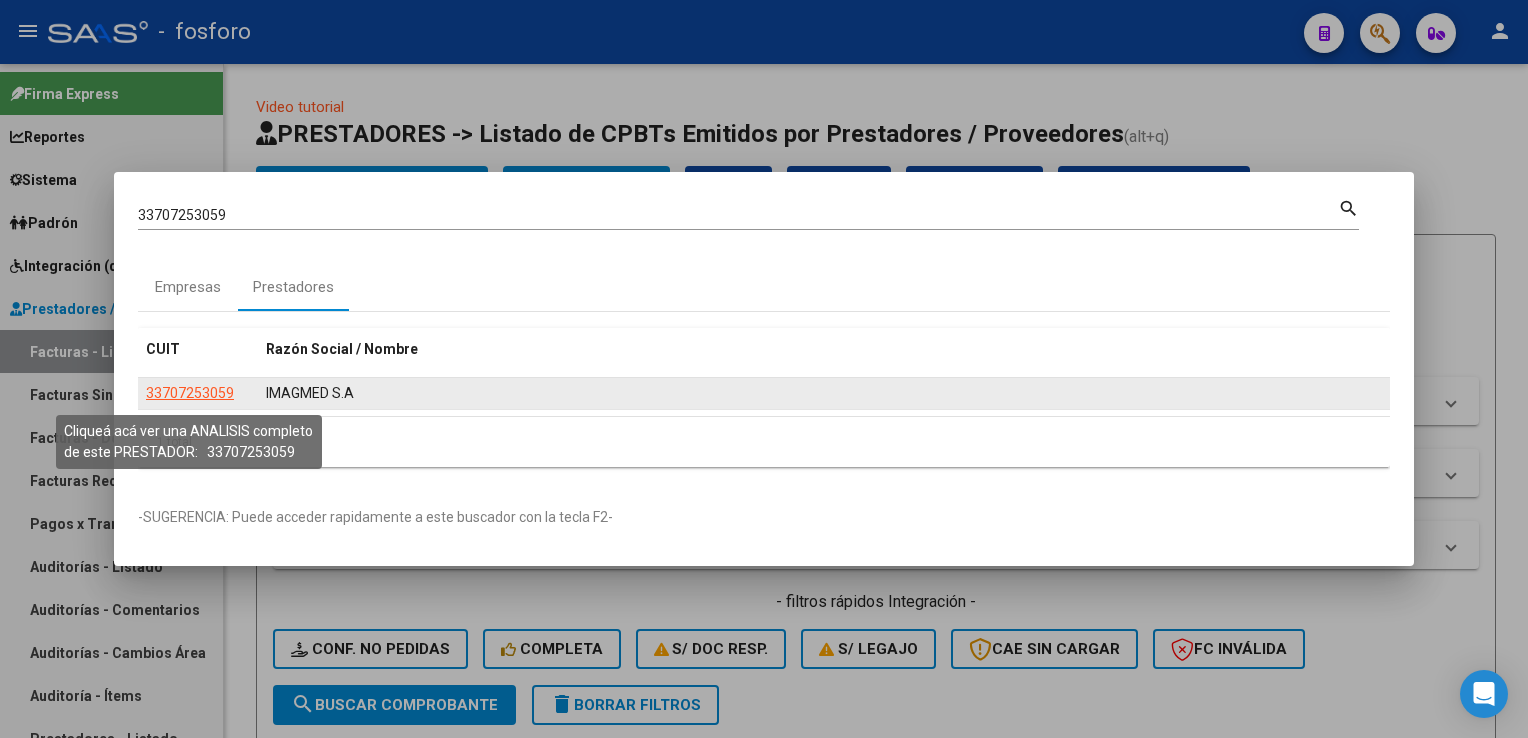 click on "33707253059" 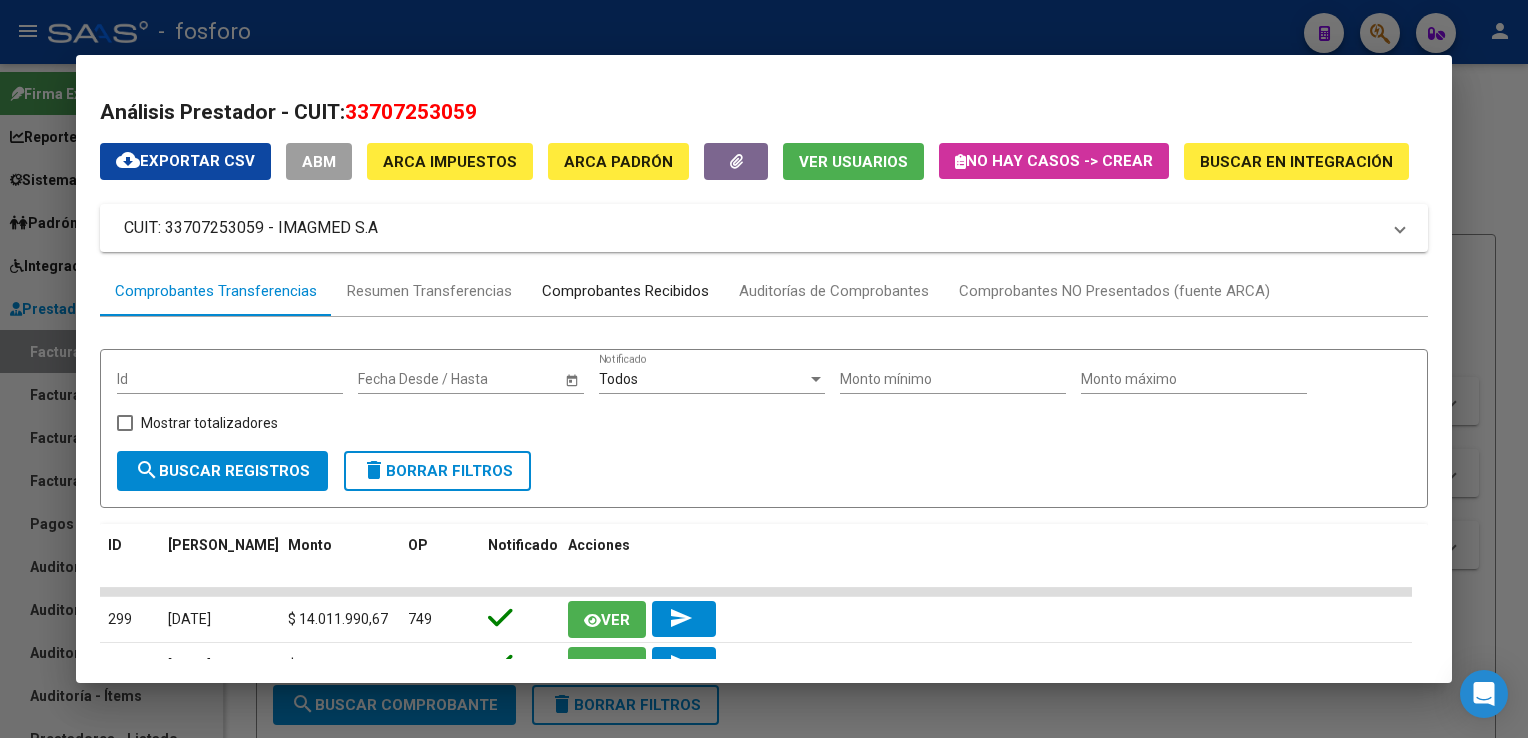 click on "Comprobantes Recibidos" at bounding box center (625, 291) 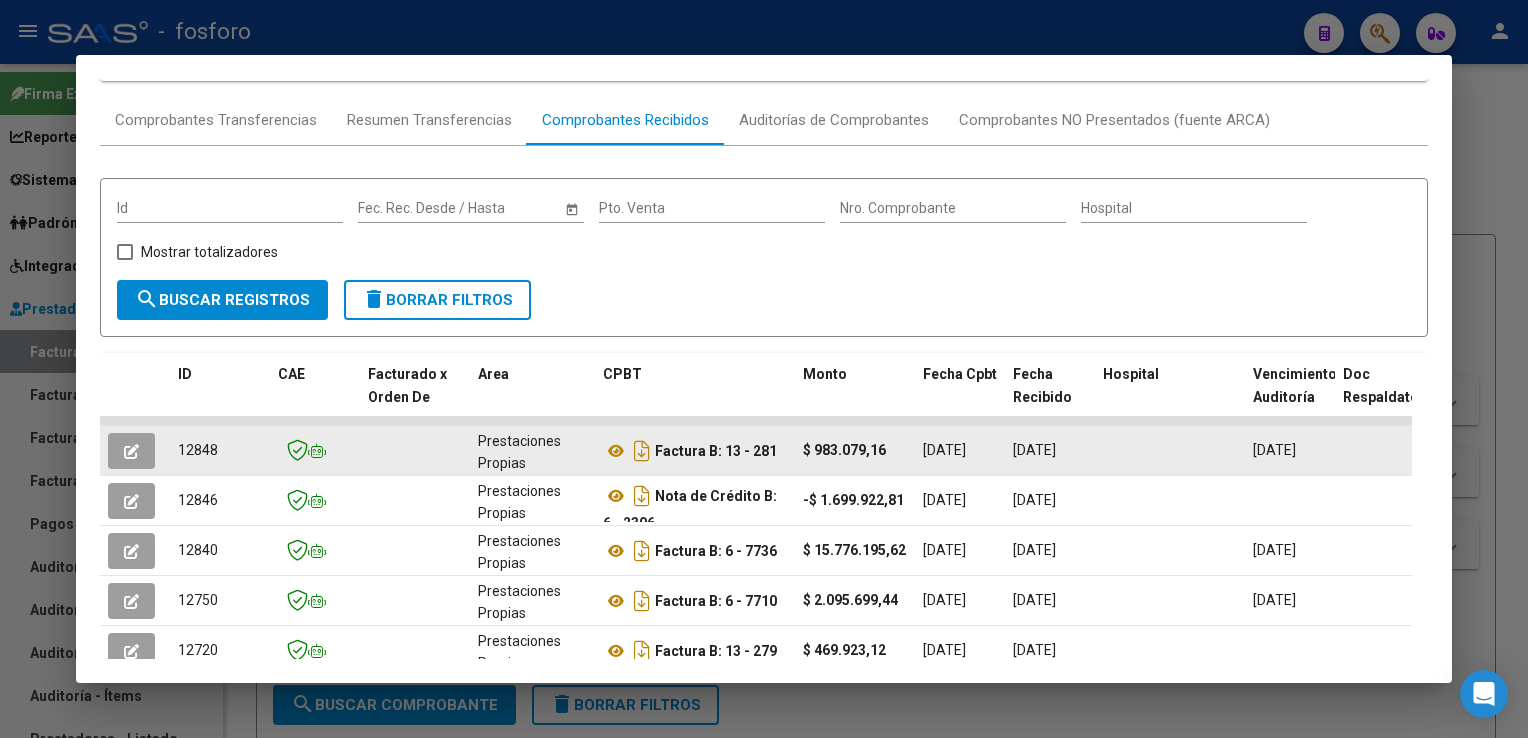 scroll, scrollTop: 200, scrollLeft: 0, axis: vertical 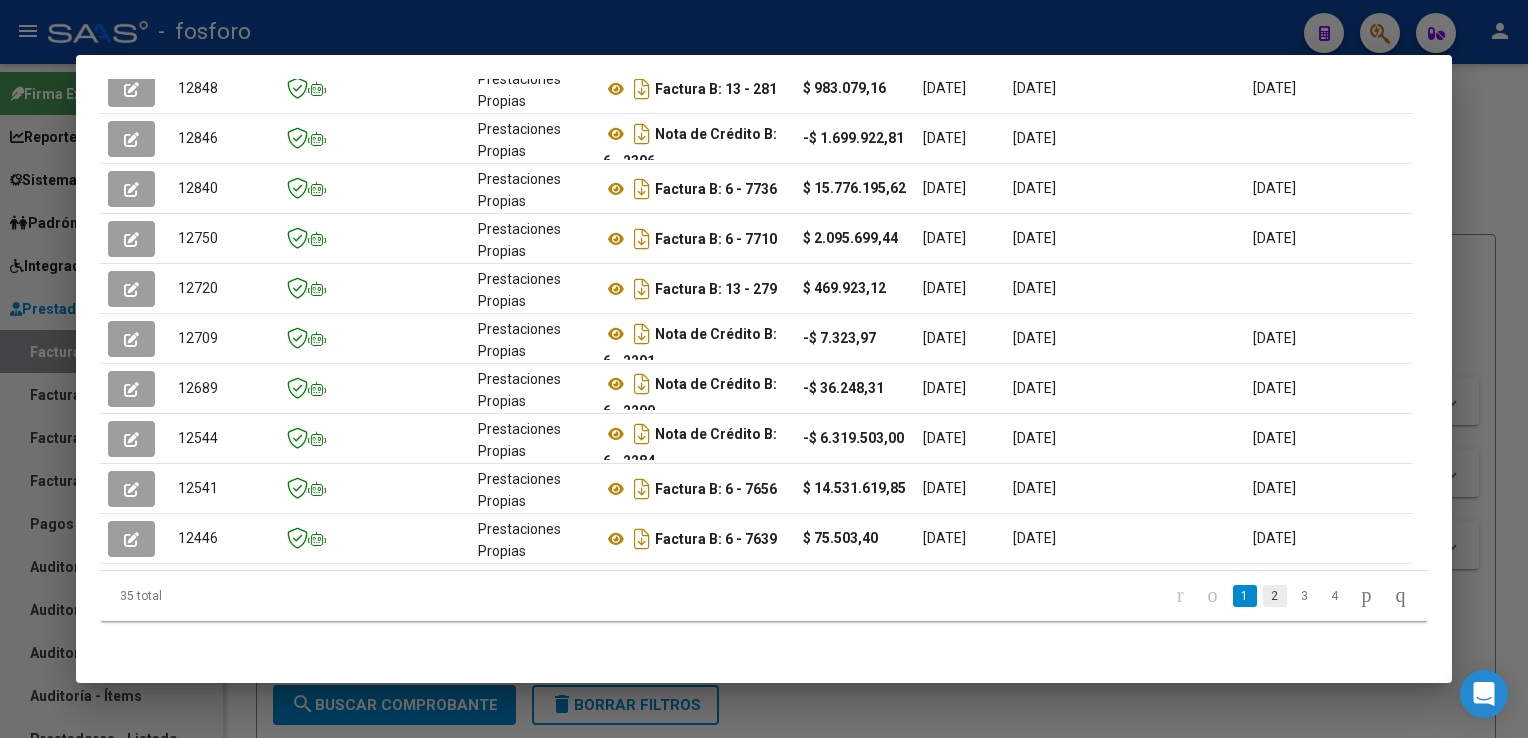 click on "2" 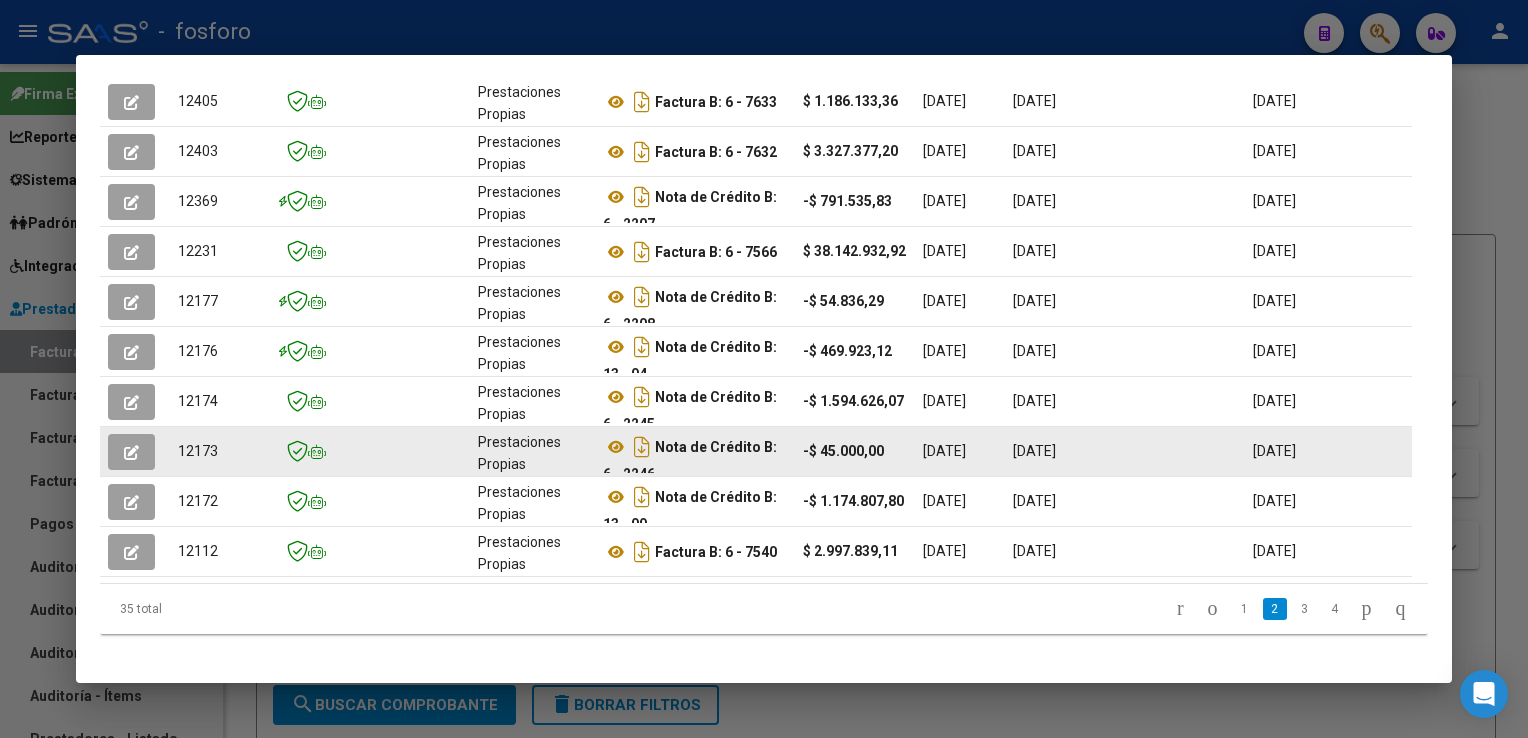 scroll, scrollTop: 545, scrollLeft: 0, axis: vertical 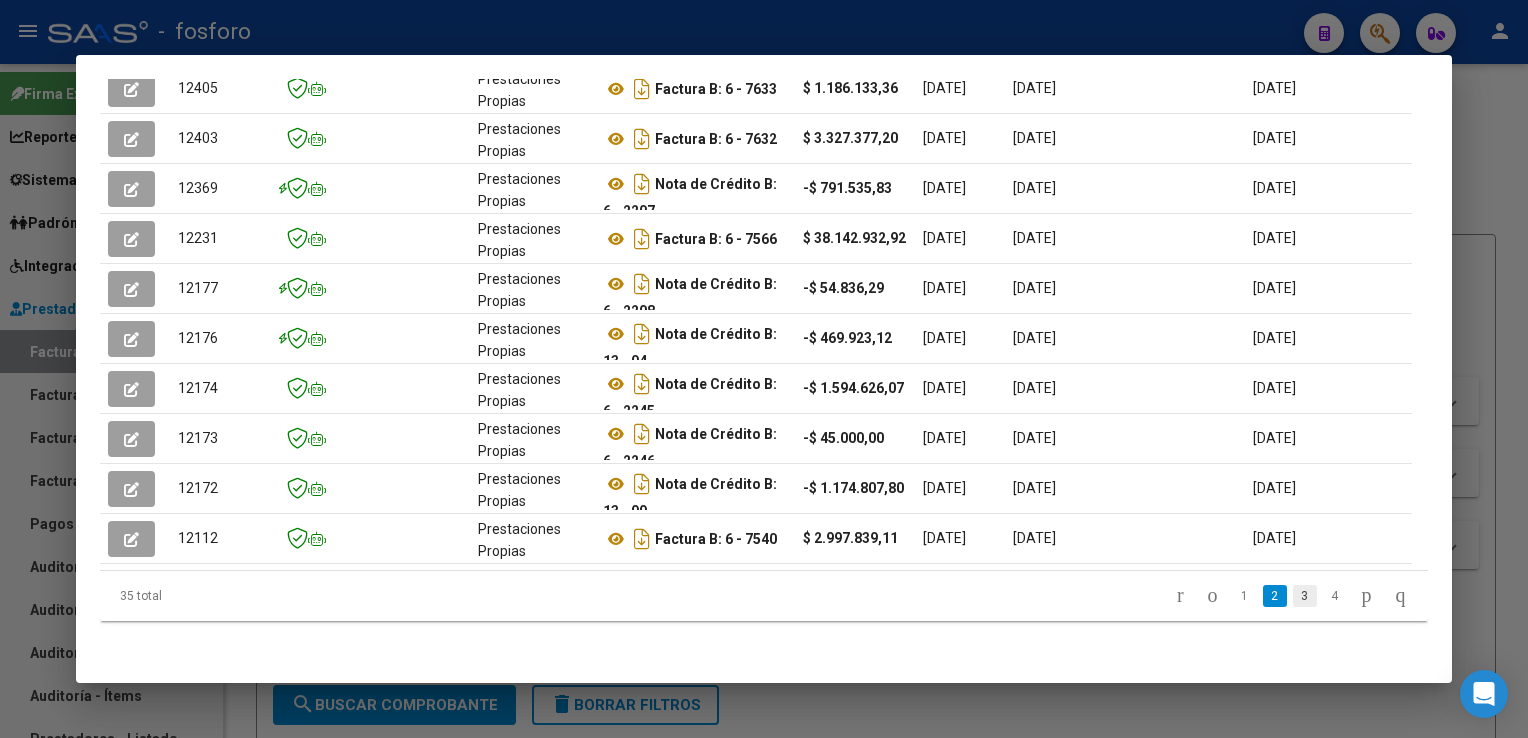 click on "3" 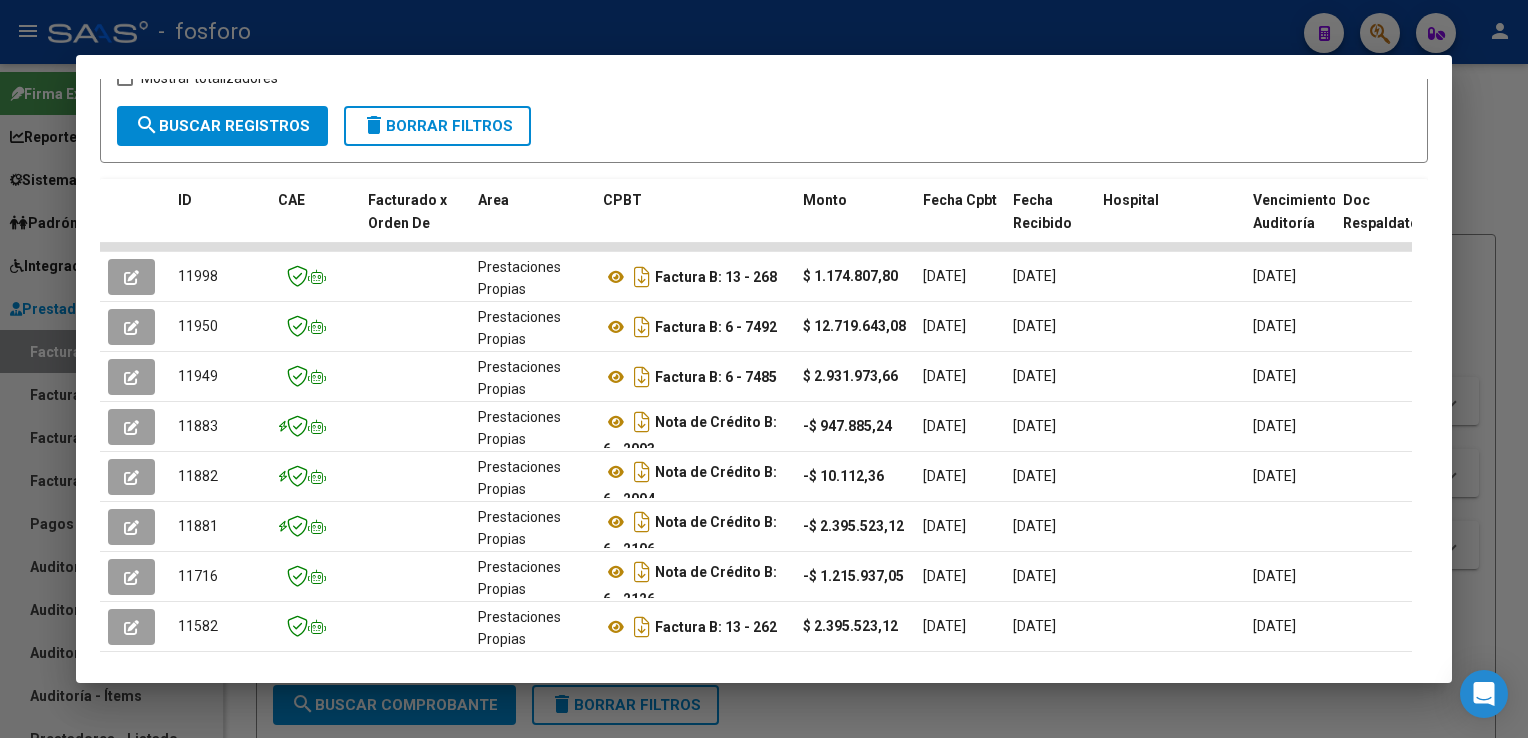 scroll, scrollTop: 545, scrollLeft: 0, axis: vertical 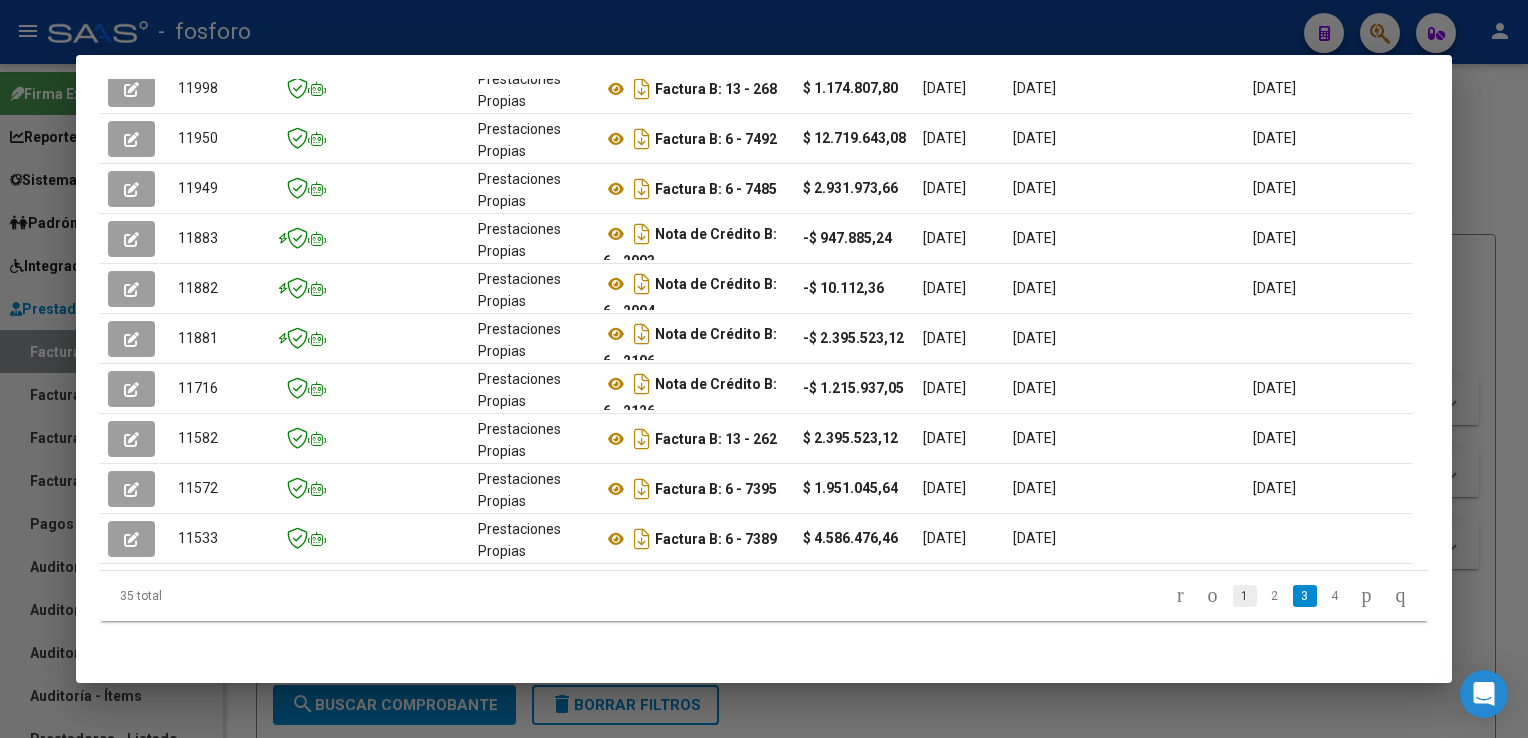 click on "1" 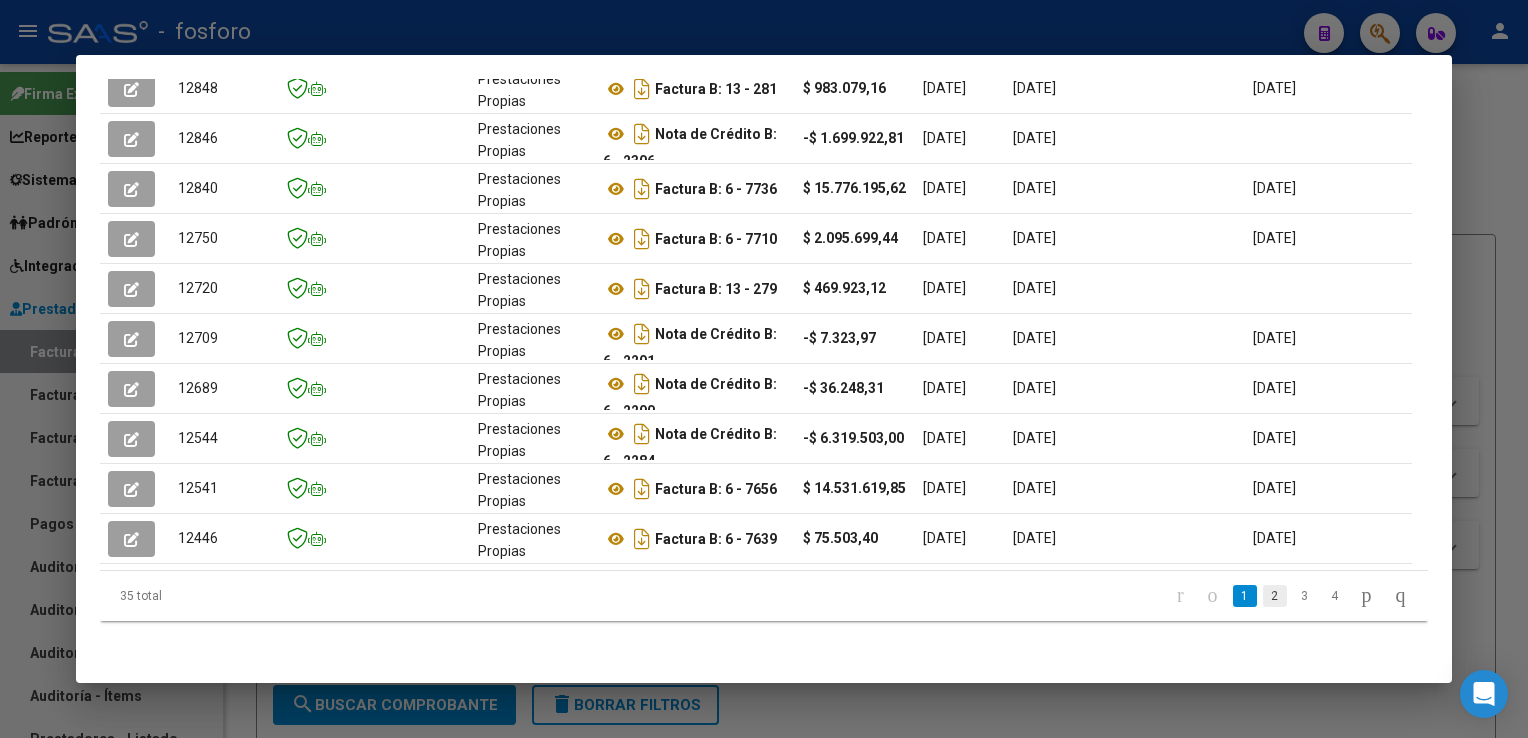 click on "2" 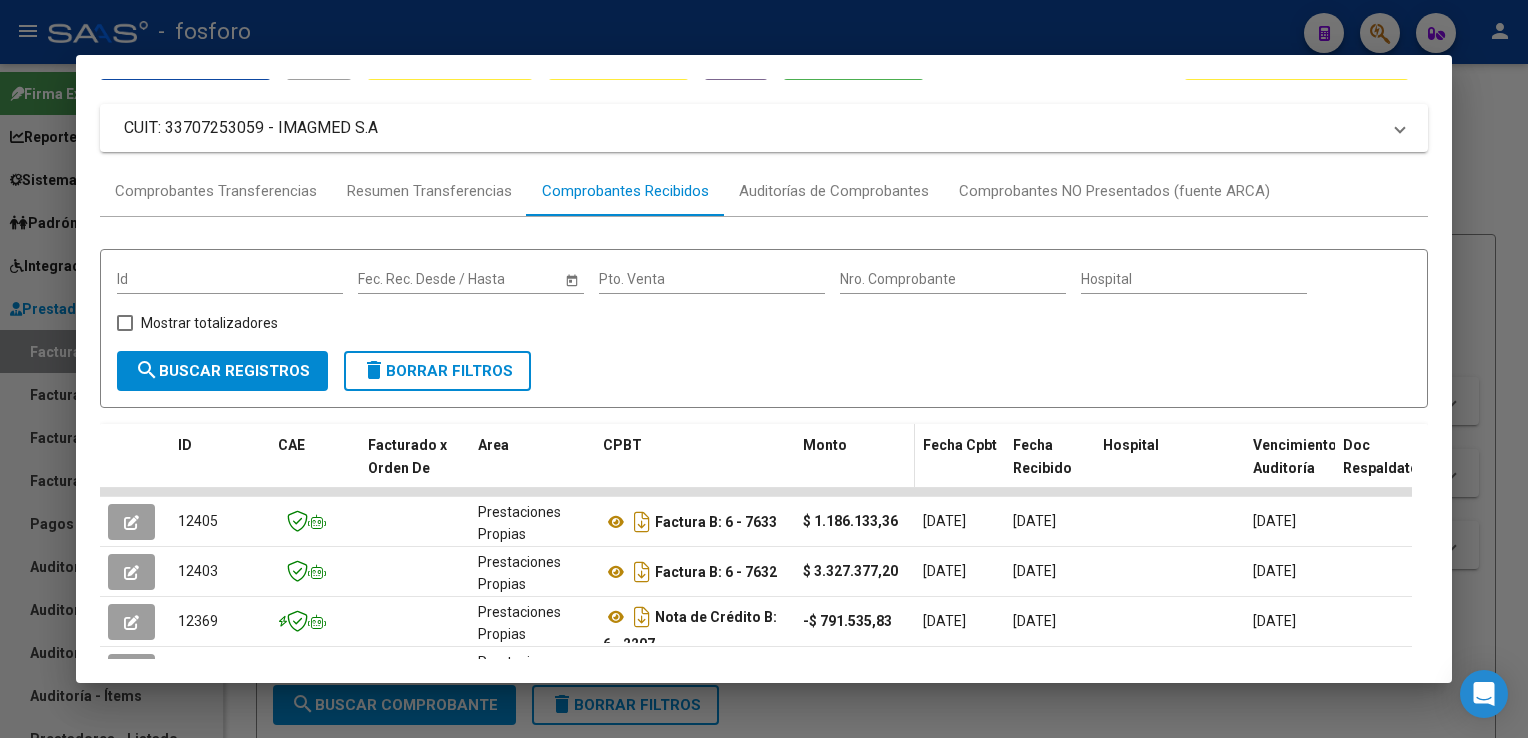 scroll, scrollTop: 0, scrollLeft: 0, axis: both 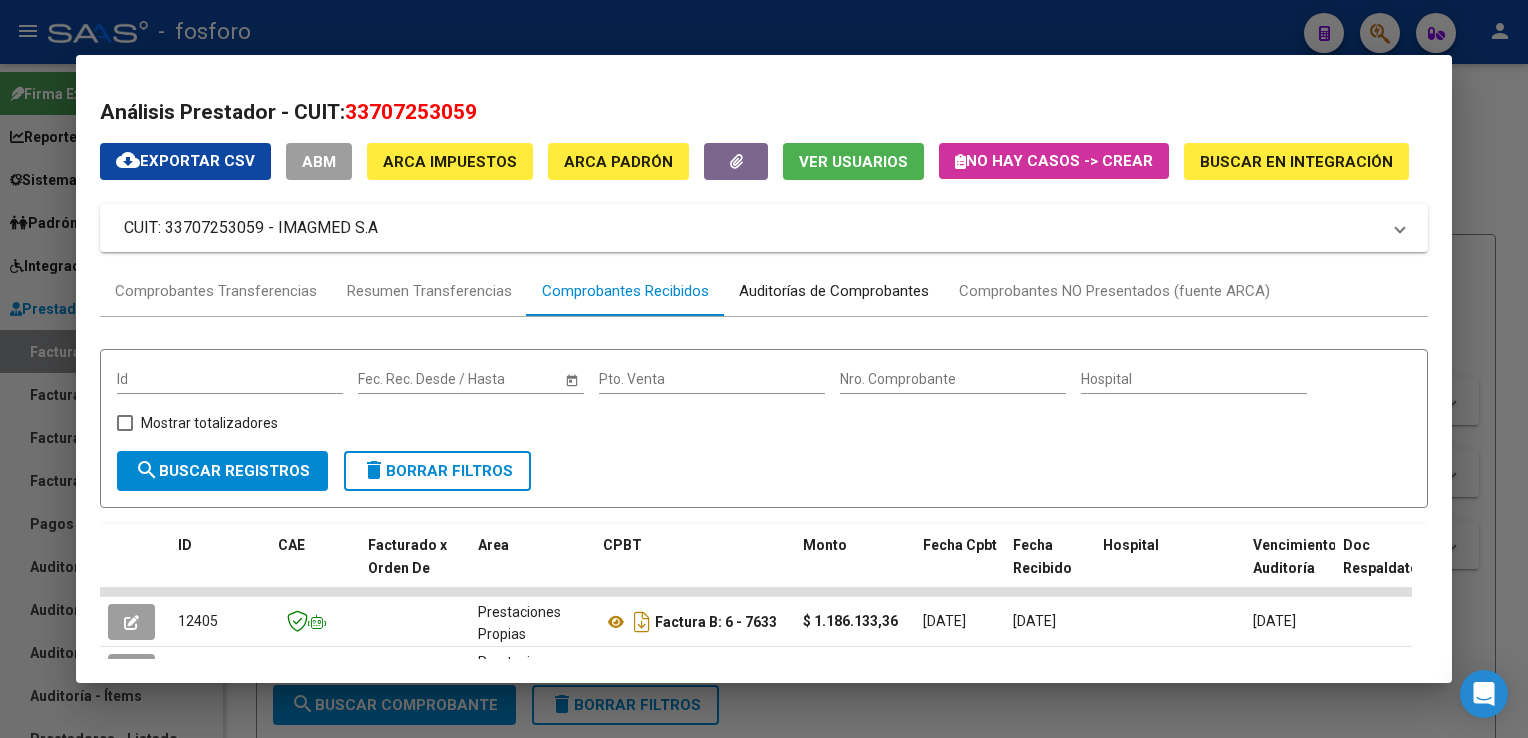 click on "Auditorías de Comprobantes" at bounding box center [834, 291] 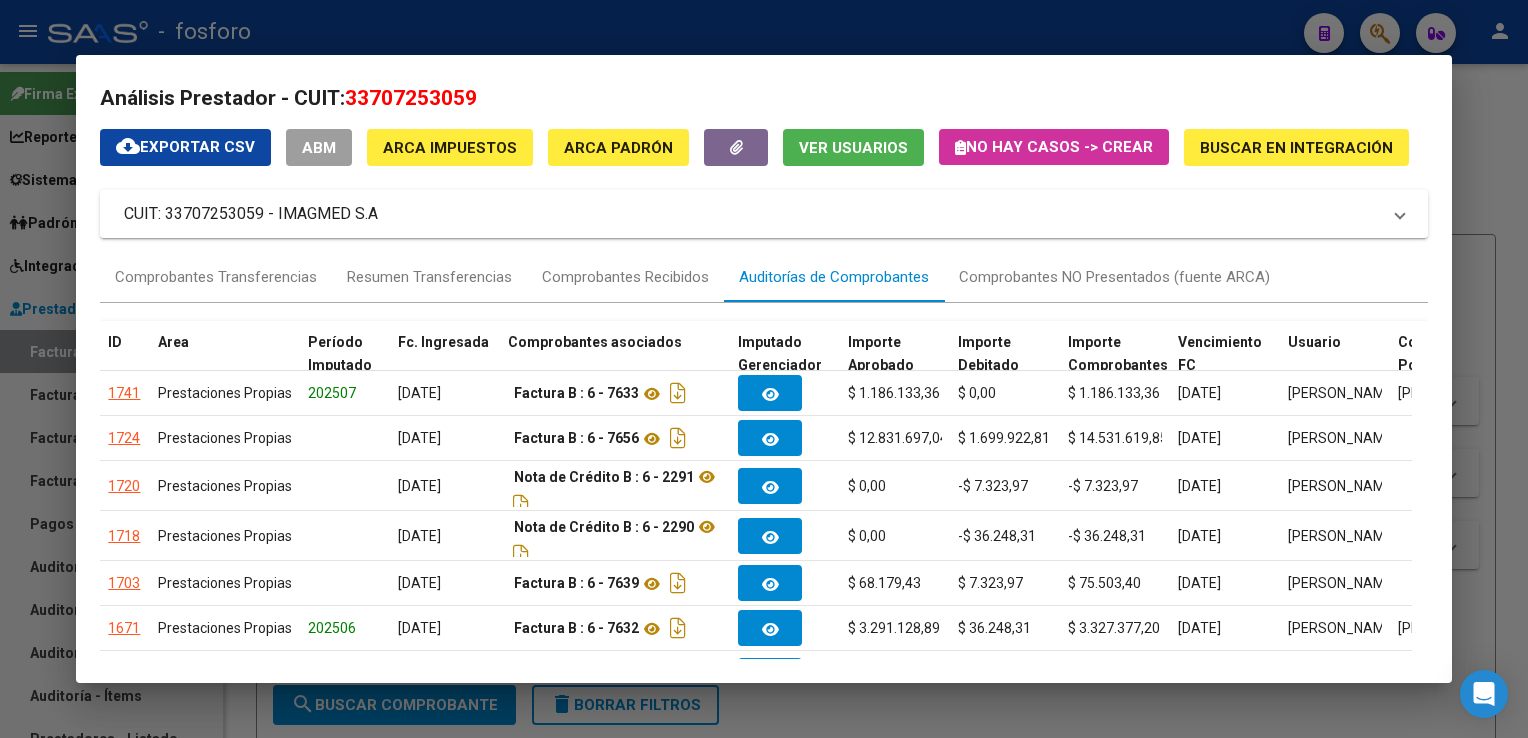 scroll, scrollTop: 0, scrollLeft: 0, axis: both 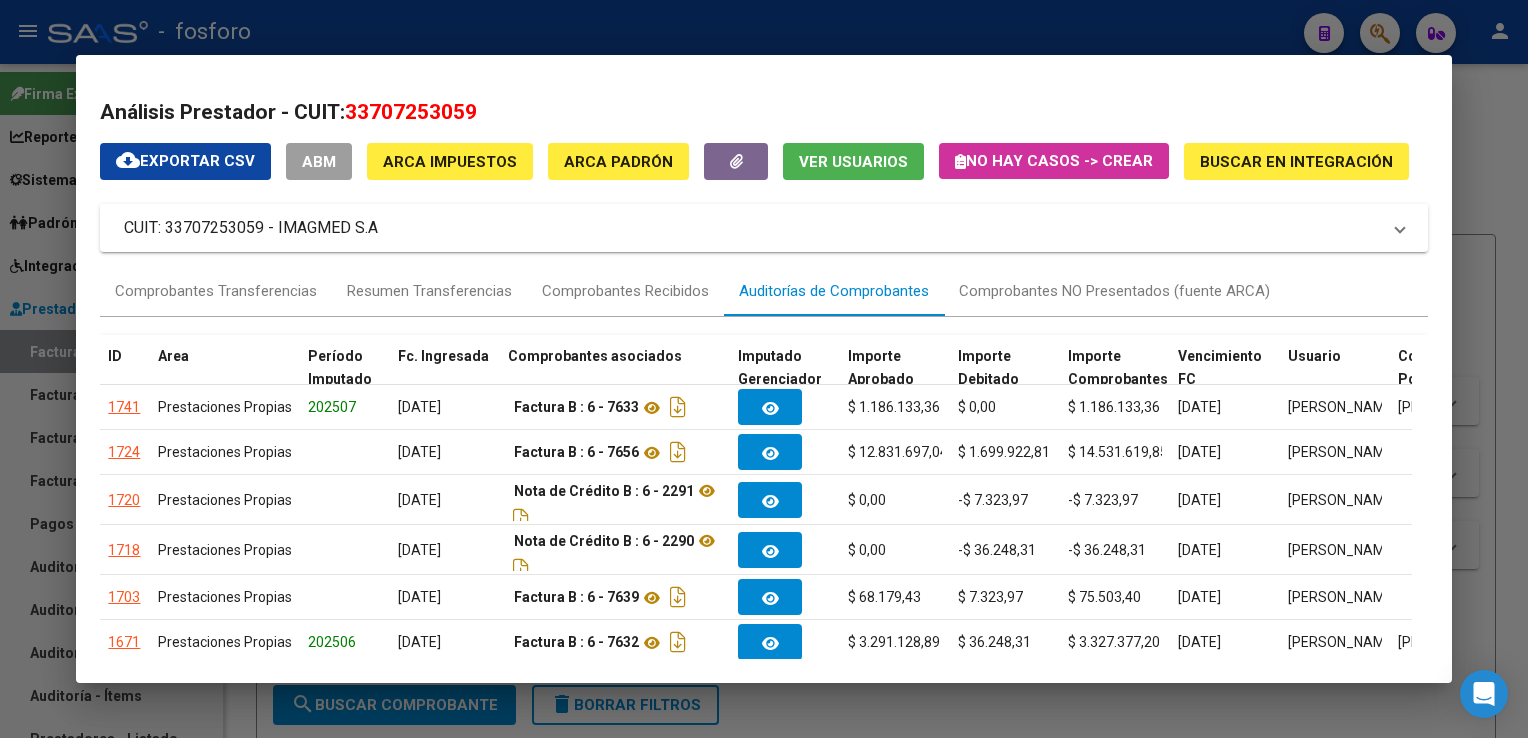 click at bounding box center (764, 369) 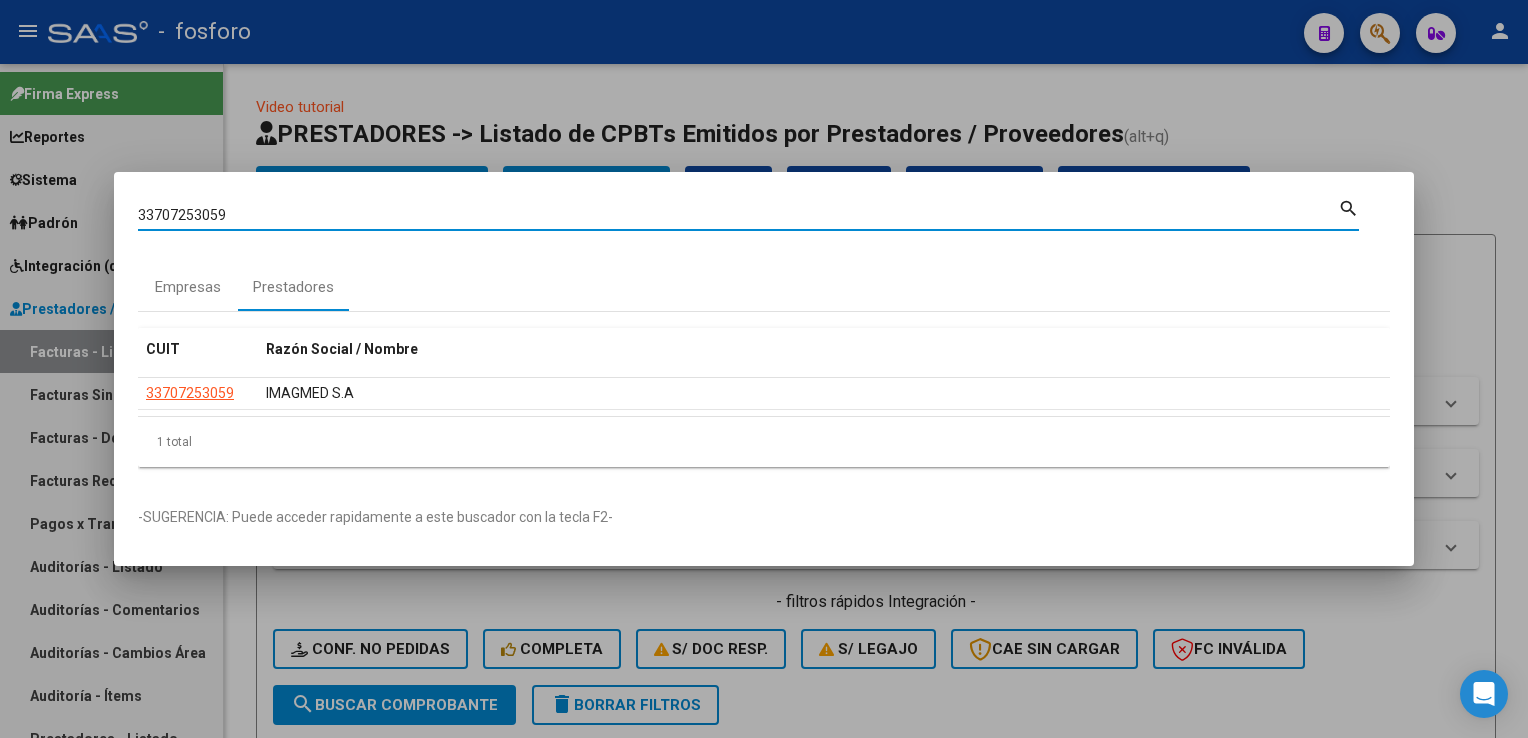 drag, startPoint x: 252, startPoint y: 219, endPoint x: 0, endPoint y: 219, distance: 252 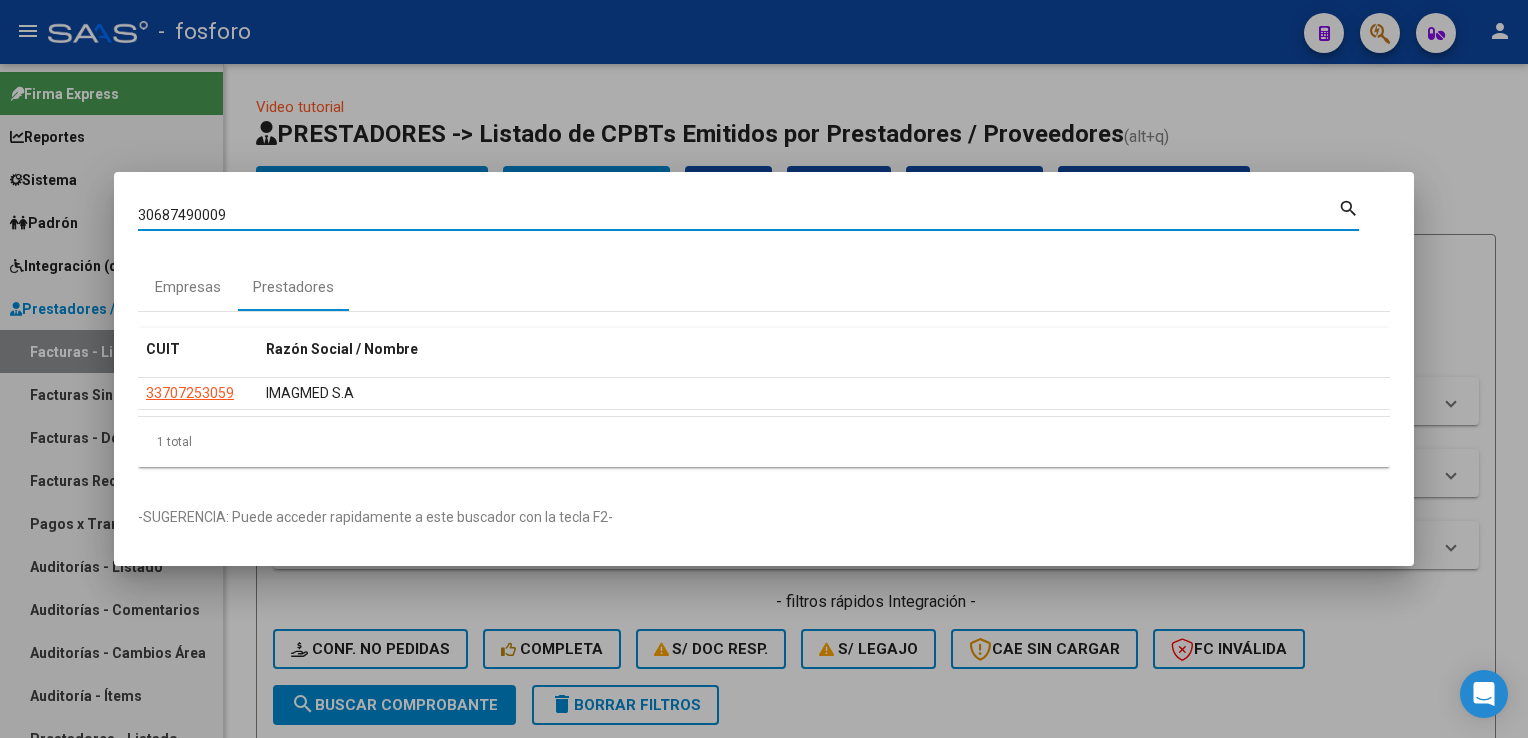 type on "30687490009" 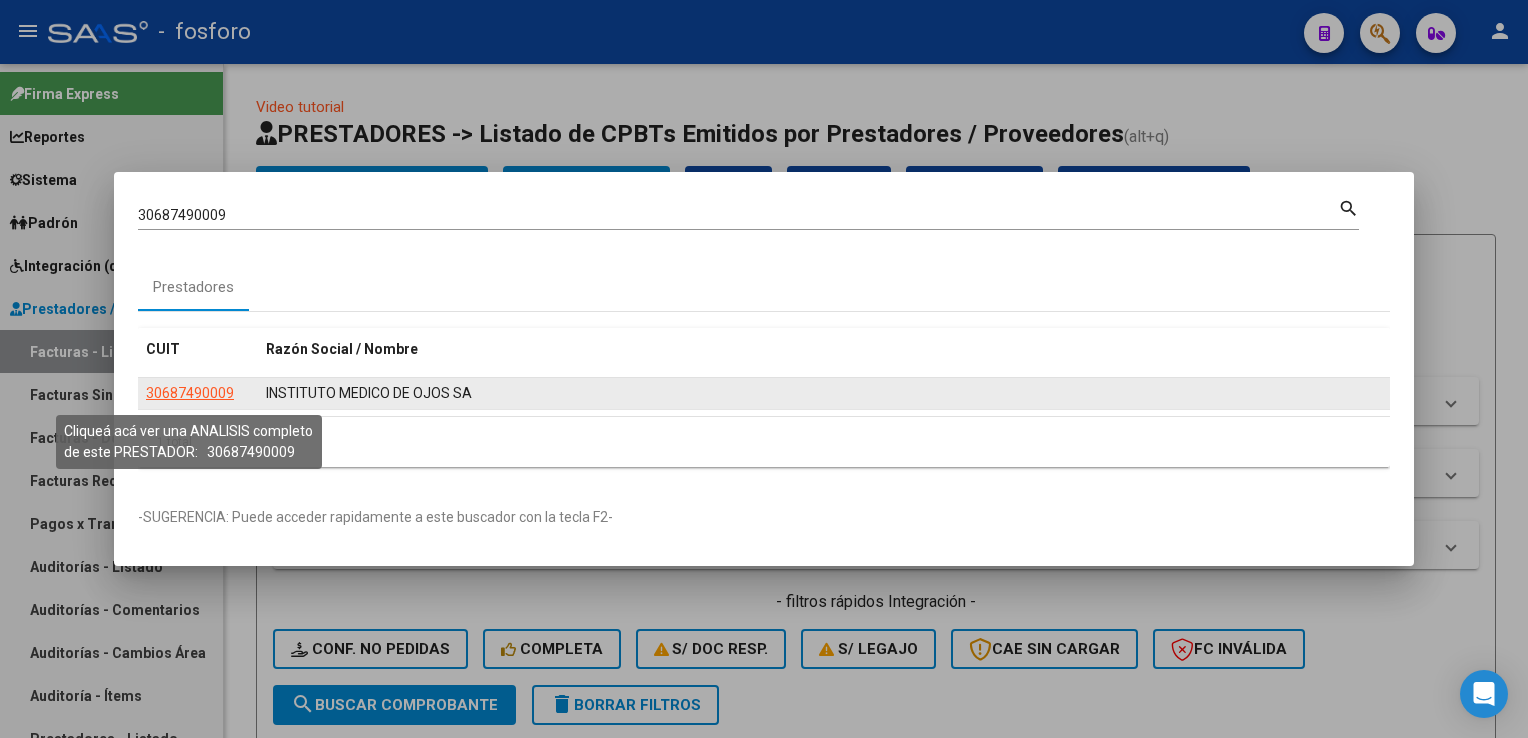 click on "30687490009" 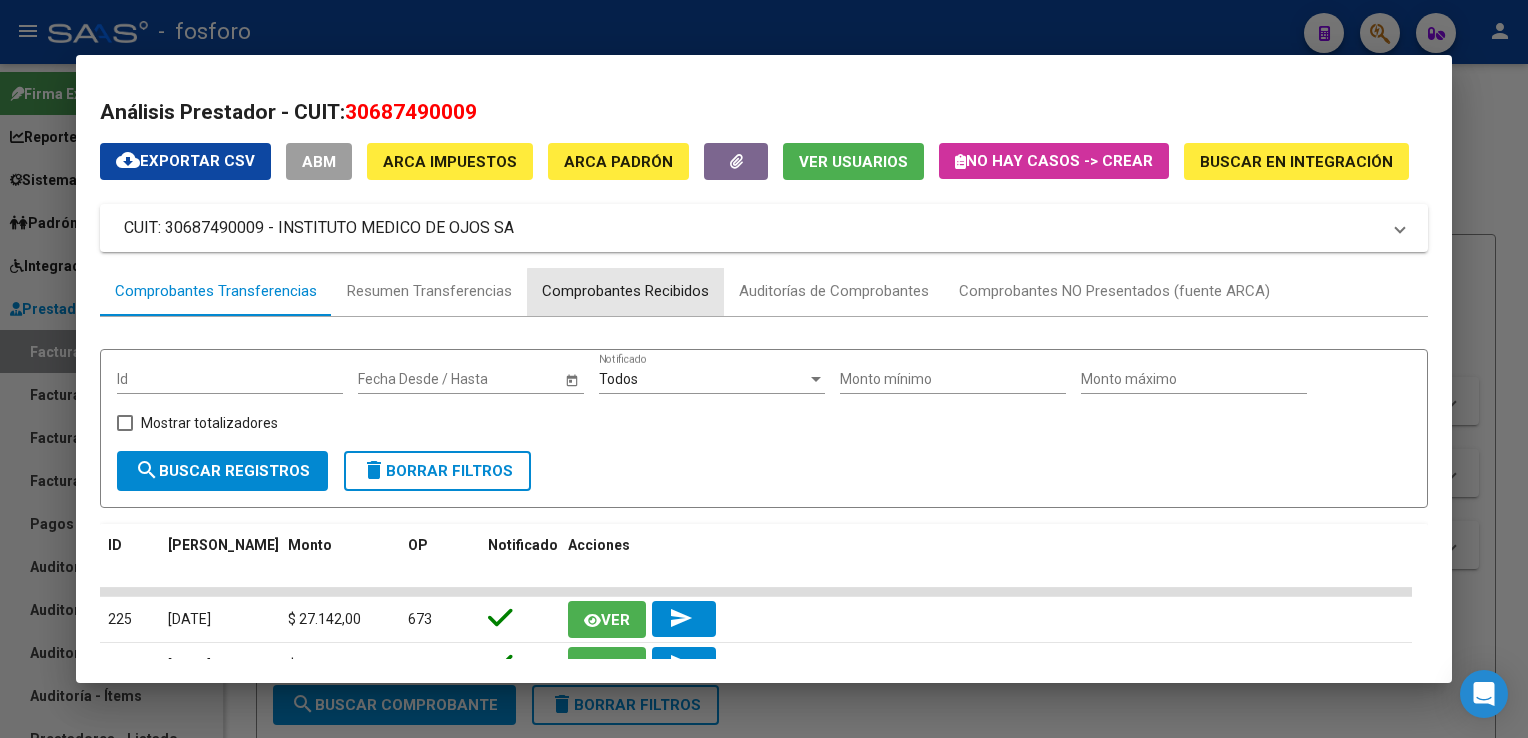 click on "Comprobantes Recibidos" at bounding box center (625, 291) 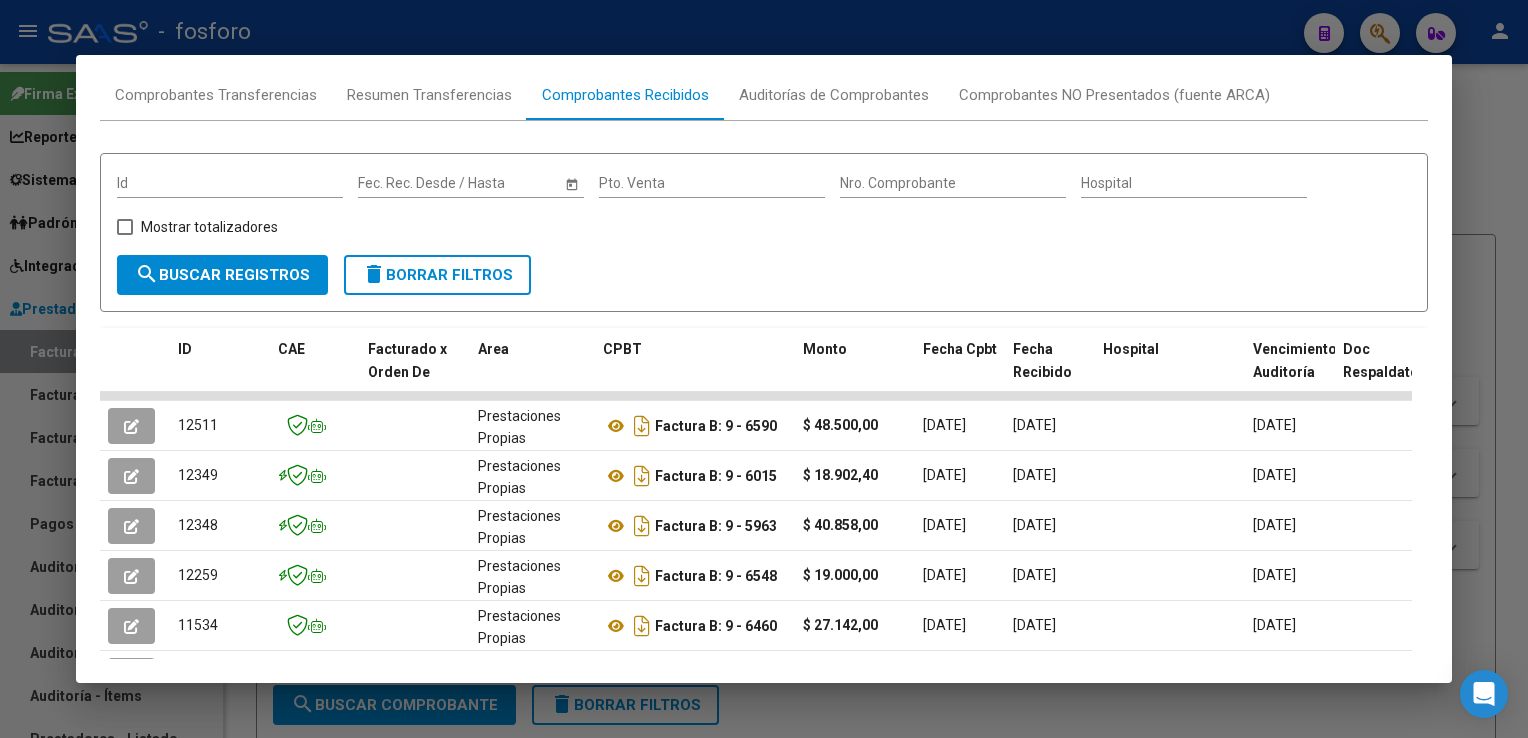 scroll, scrollTop: 100, scrollLeft: 0, axis: vertical 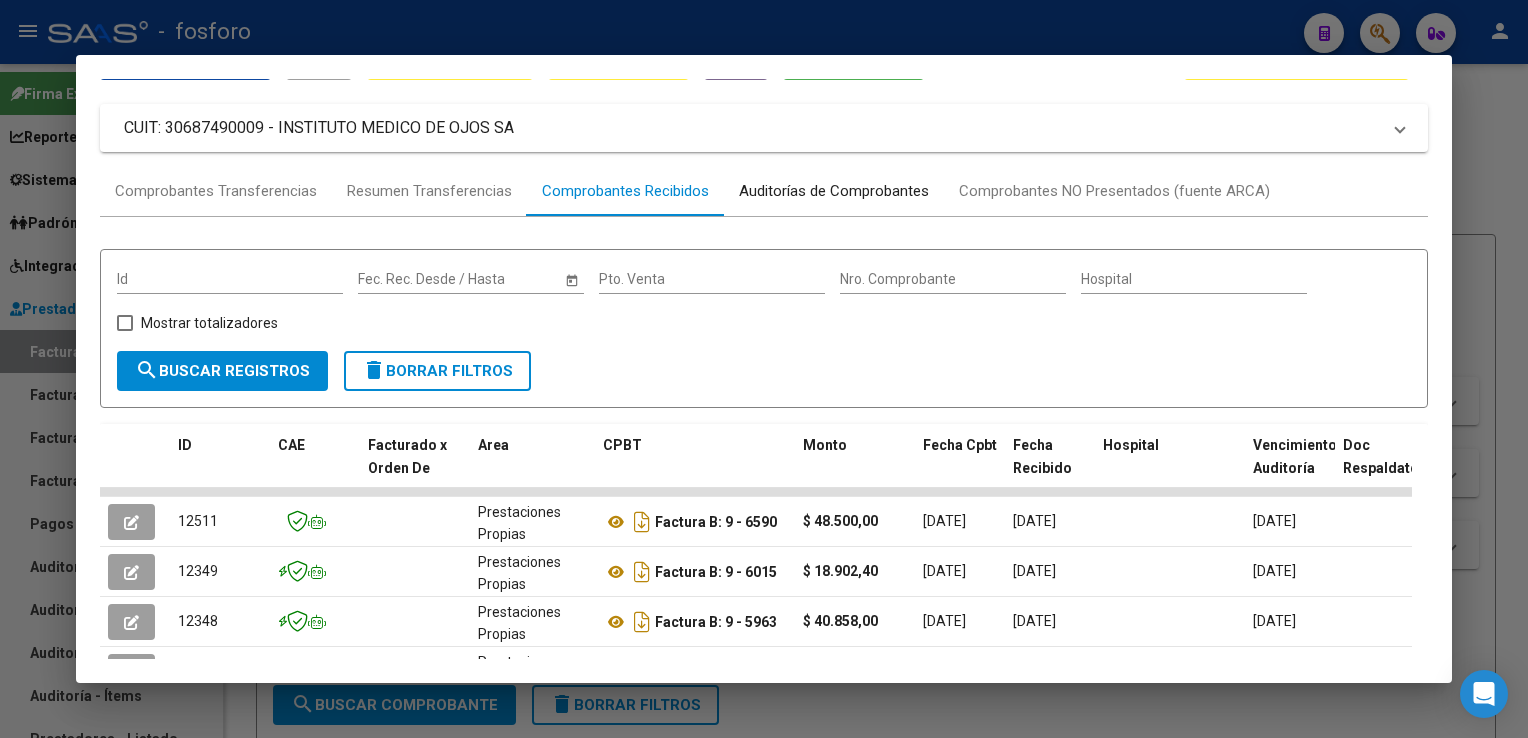 click on "Auditorías de Comprobantes" at bounding box center [834, 191] 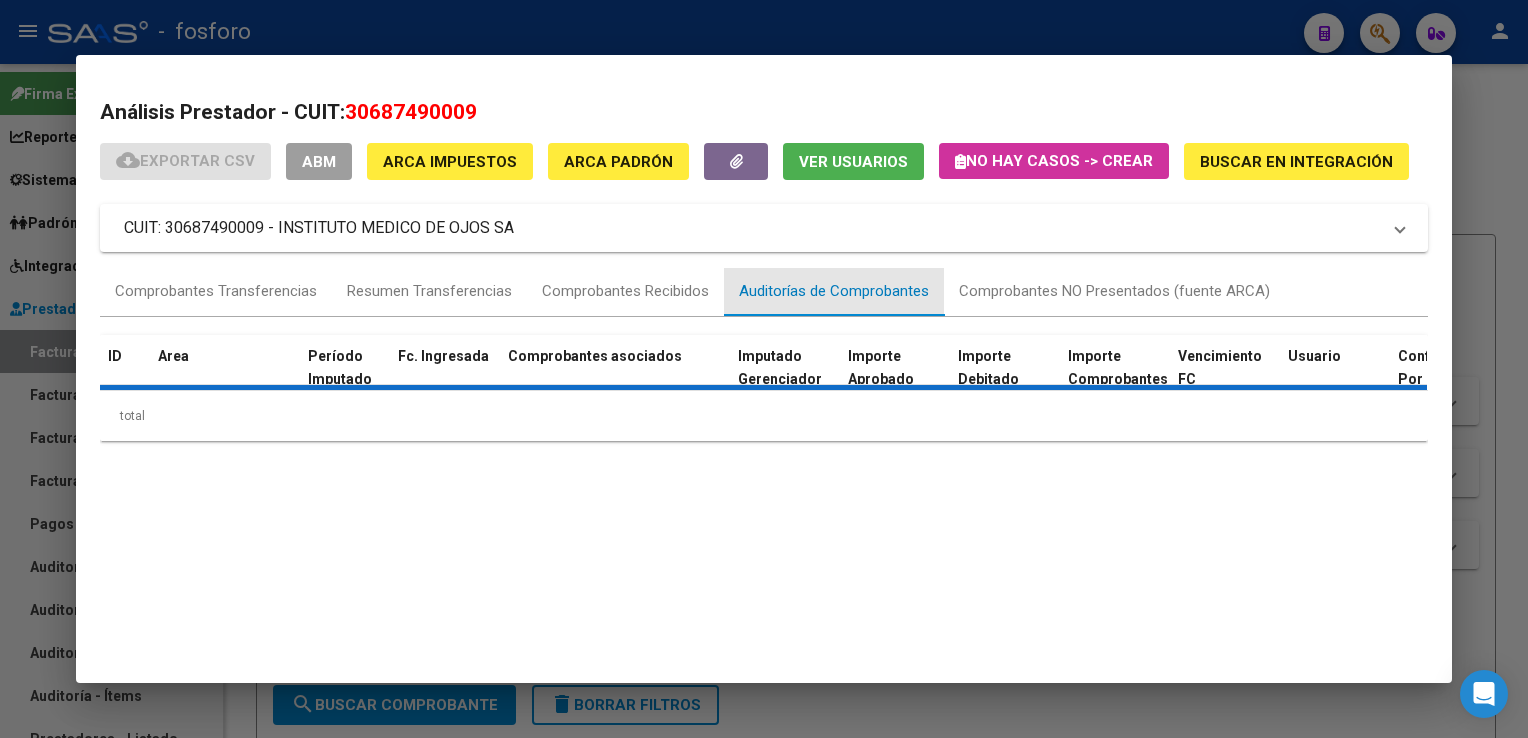 scroll, scrollTop: 0, scrollLeft: 0, axis: both 